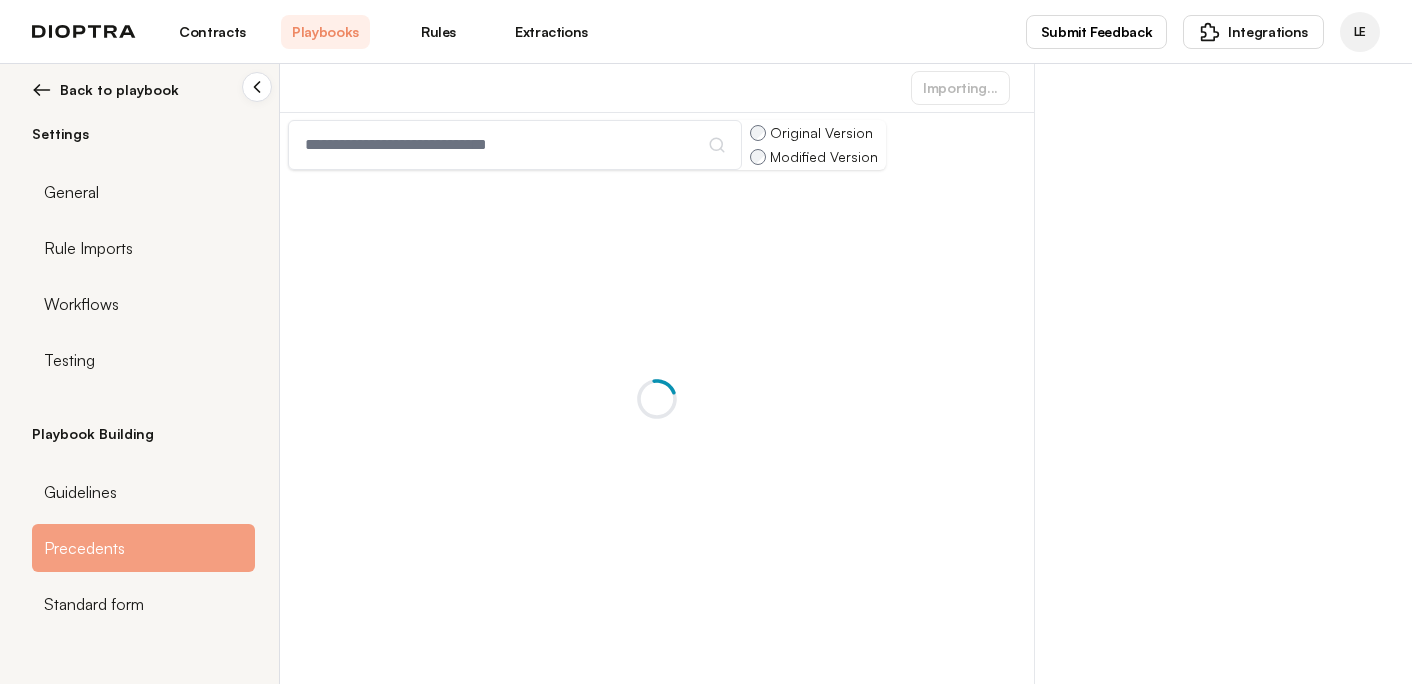 scroll, scrollTop: 0, scrollLeft: 0, axis: both 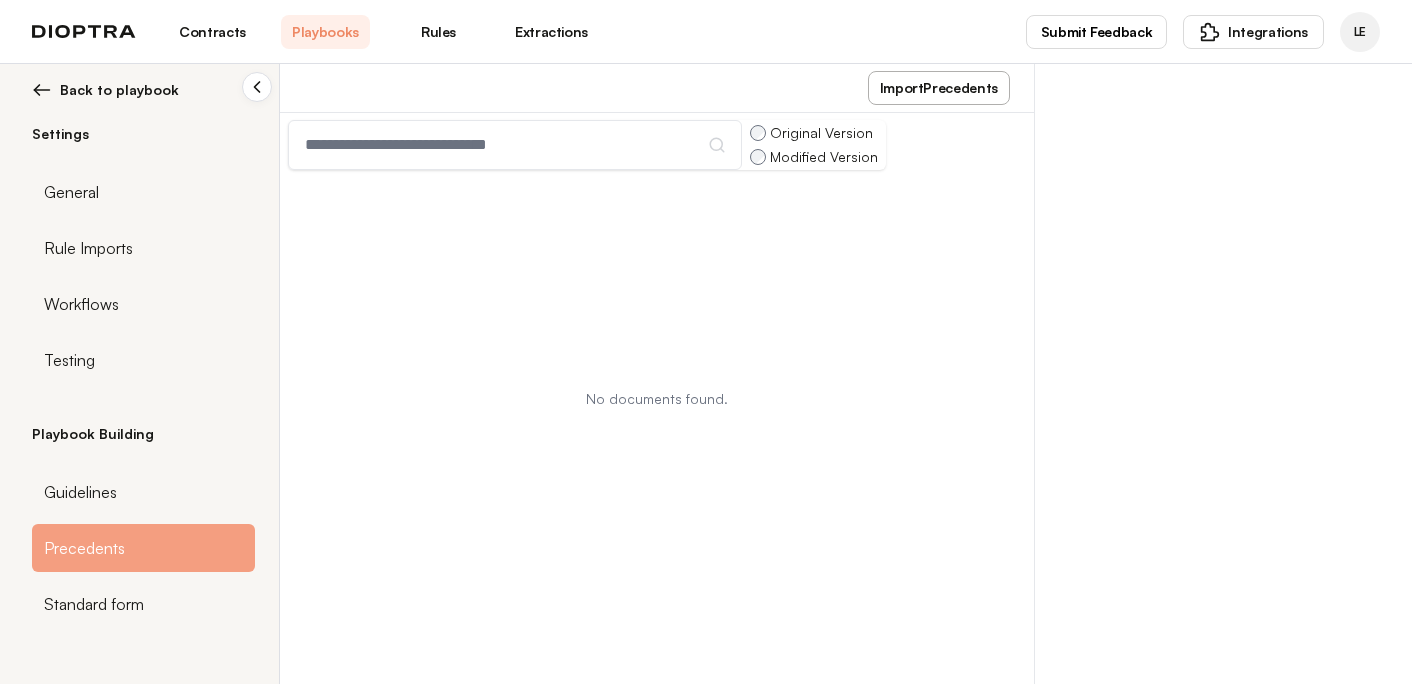 click on "Contracts Playbooks Rules Extractions" at bounding box center [382, 32] 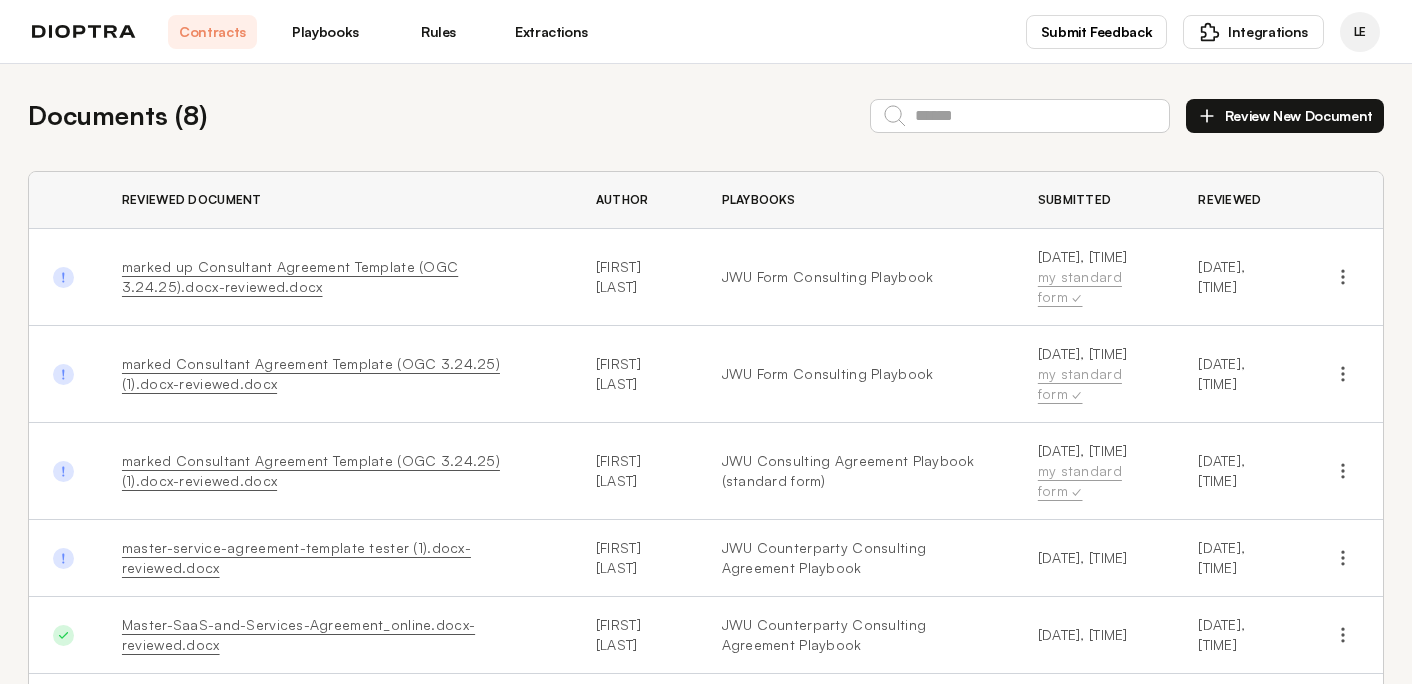 click on "marked up Consultant Agreement Template (OGC 3.24.25).docx-reviewed.docx" at bounding box center [290, 276] 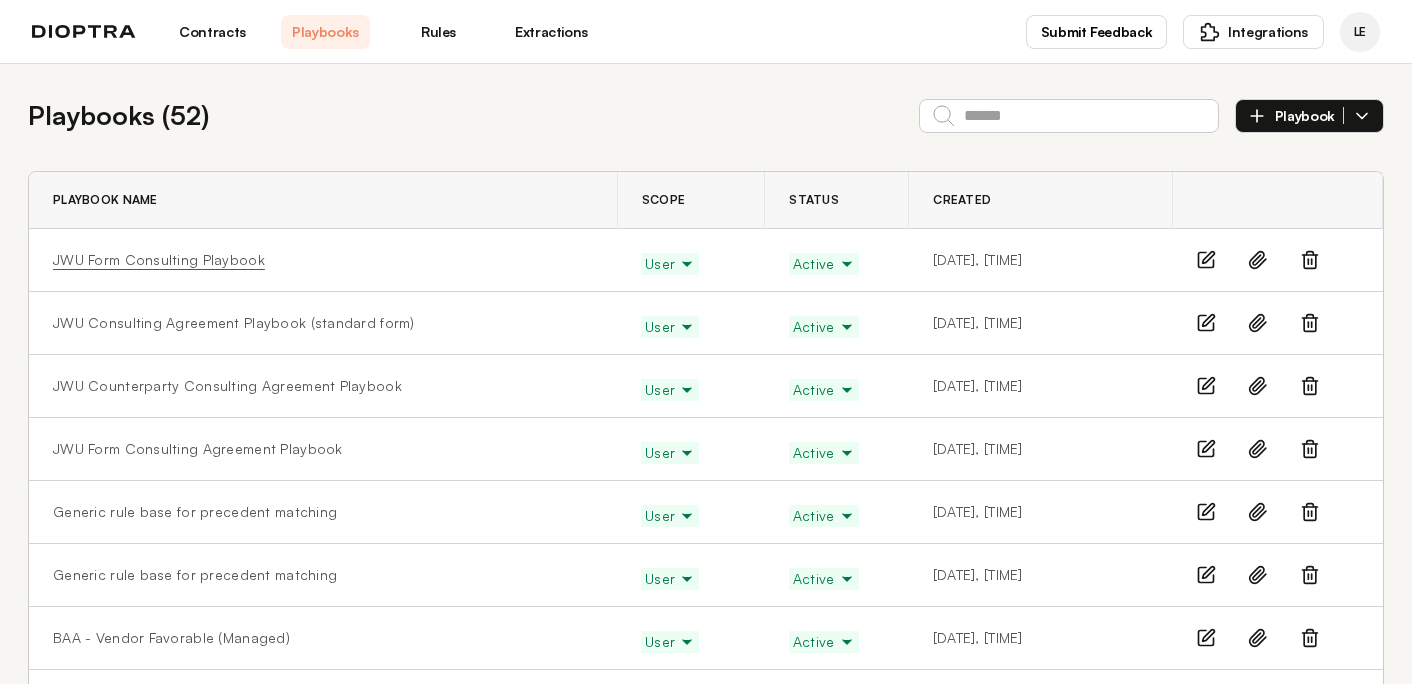 click on "JWU Form Consulting Playbook" at bounding box center (159, 260) 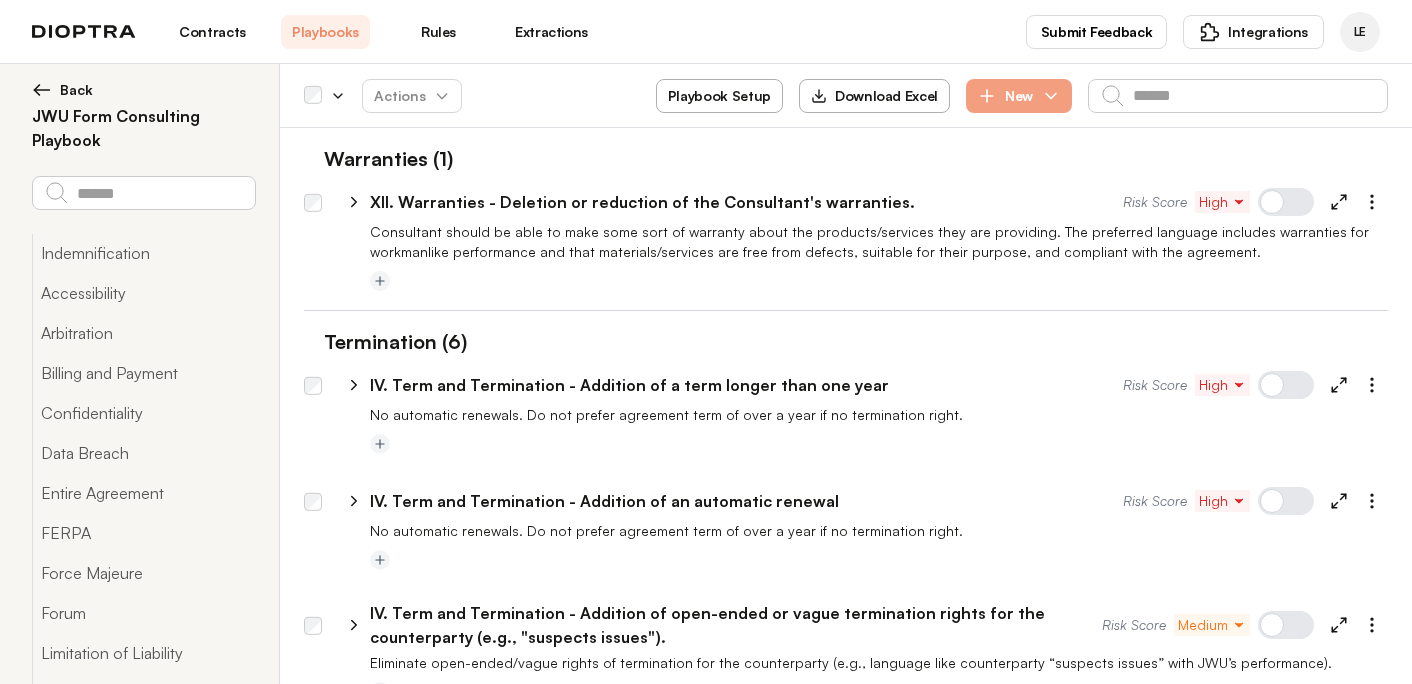 scroll, scrollTop: 0, scrollLeft: 0, axis: both 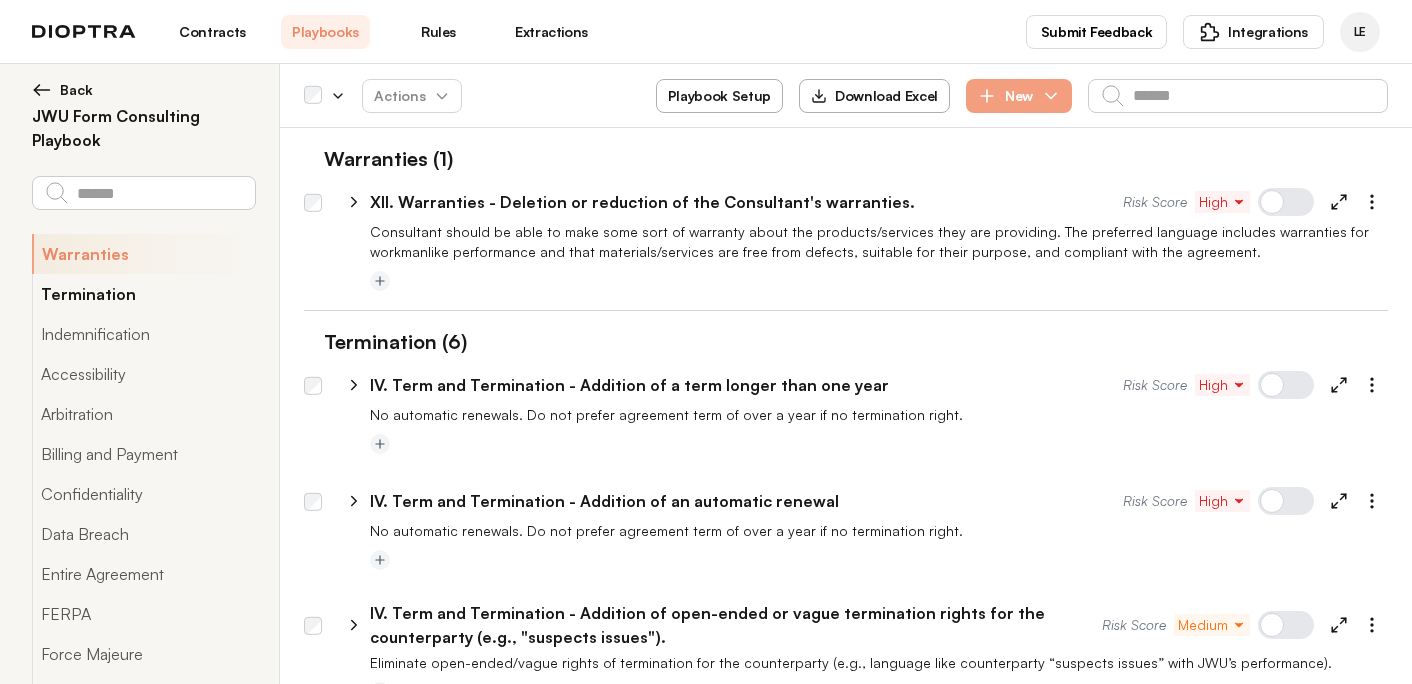 click on "Termination" at bounding box center (143, 294) 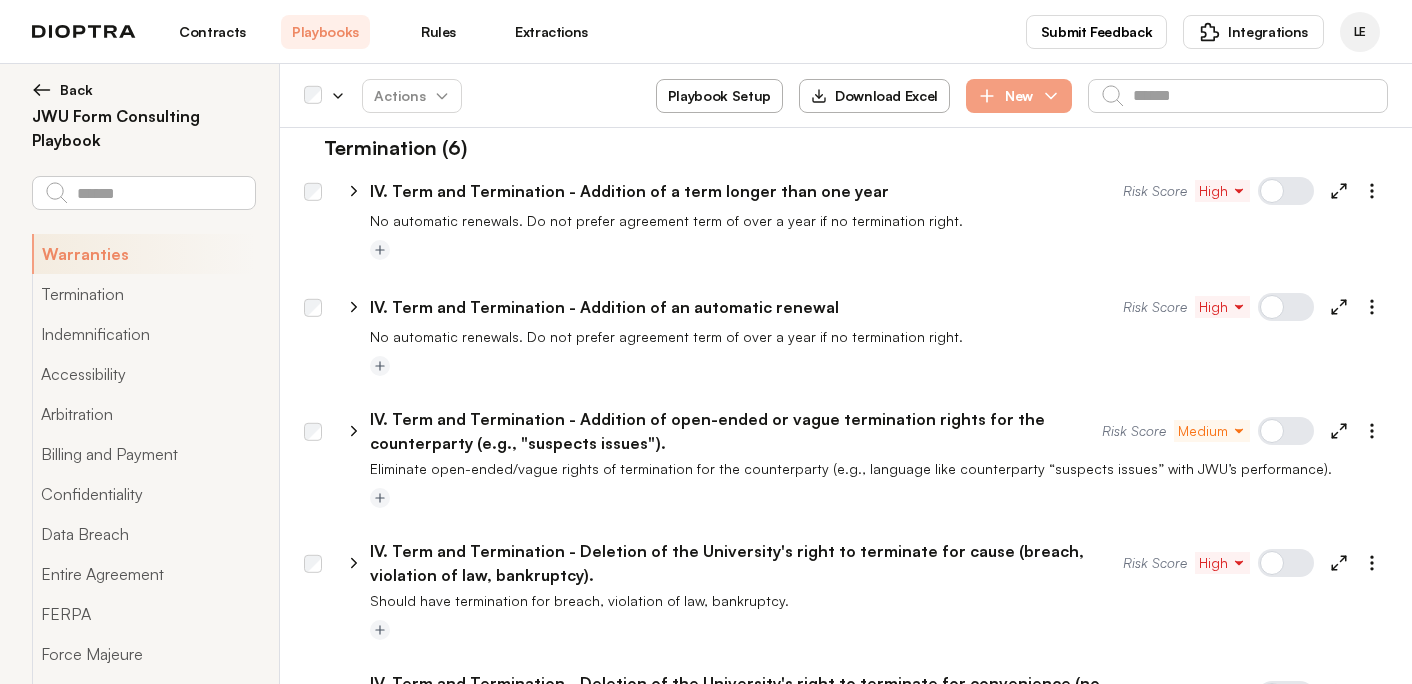 scroll, scrollTop: 197, scrollLeft: 0, axis: vertical 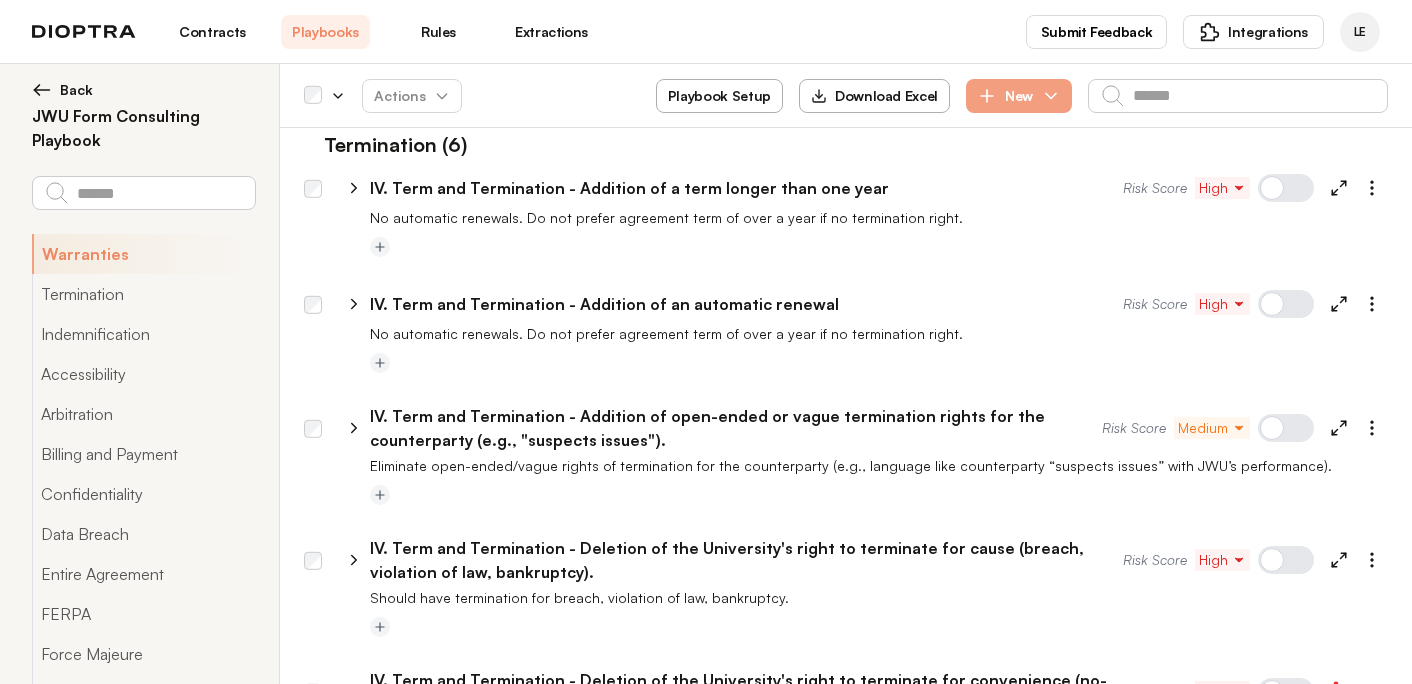 click 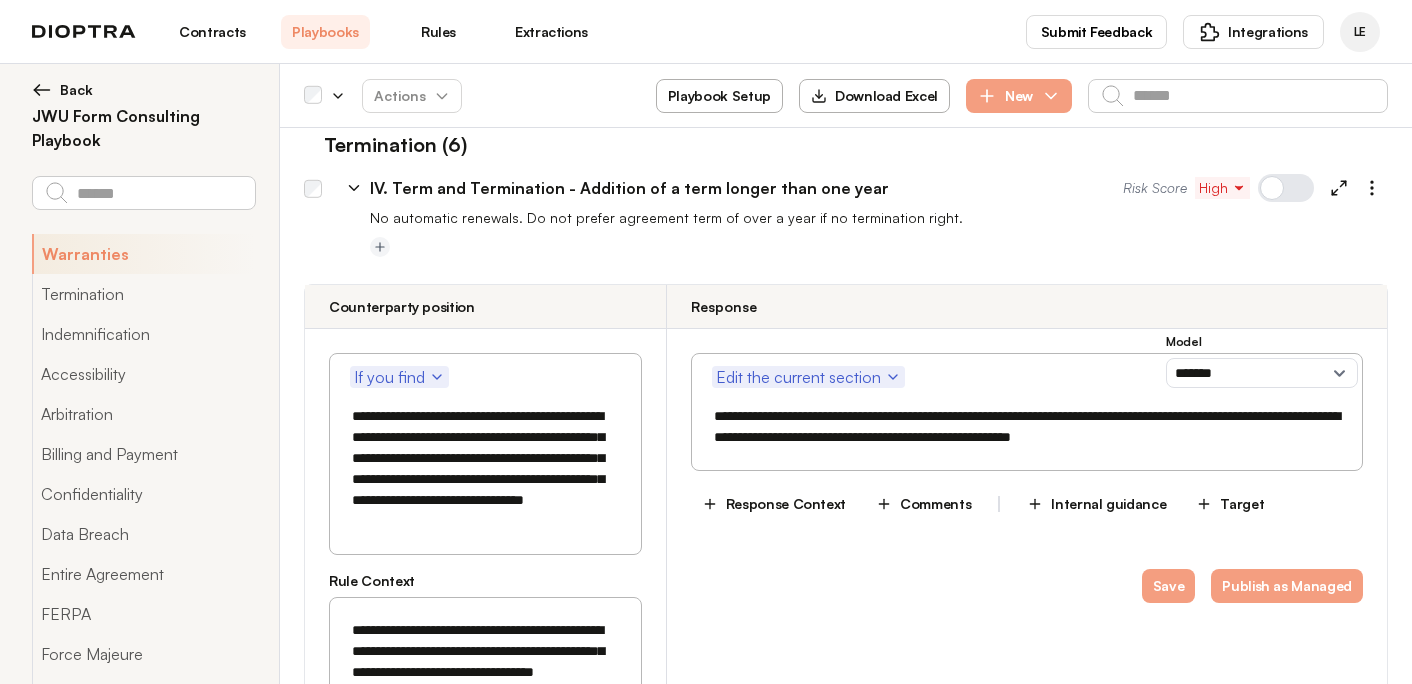 click on "No automatic renewals. Do not prefer agreement term of over a year if no termination right." at bounding box center (879, 218) 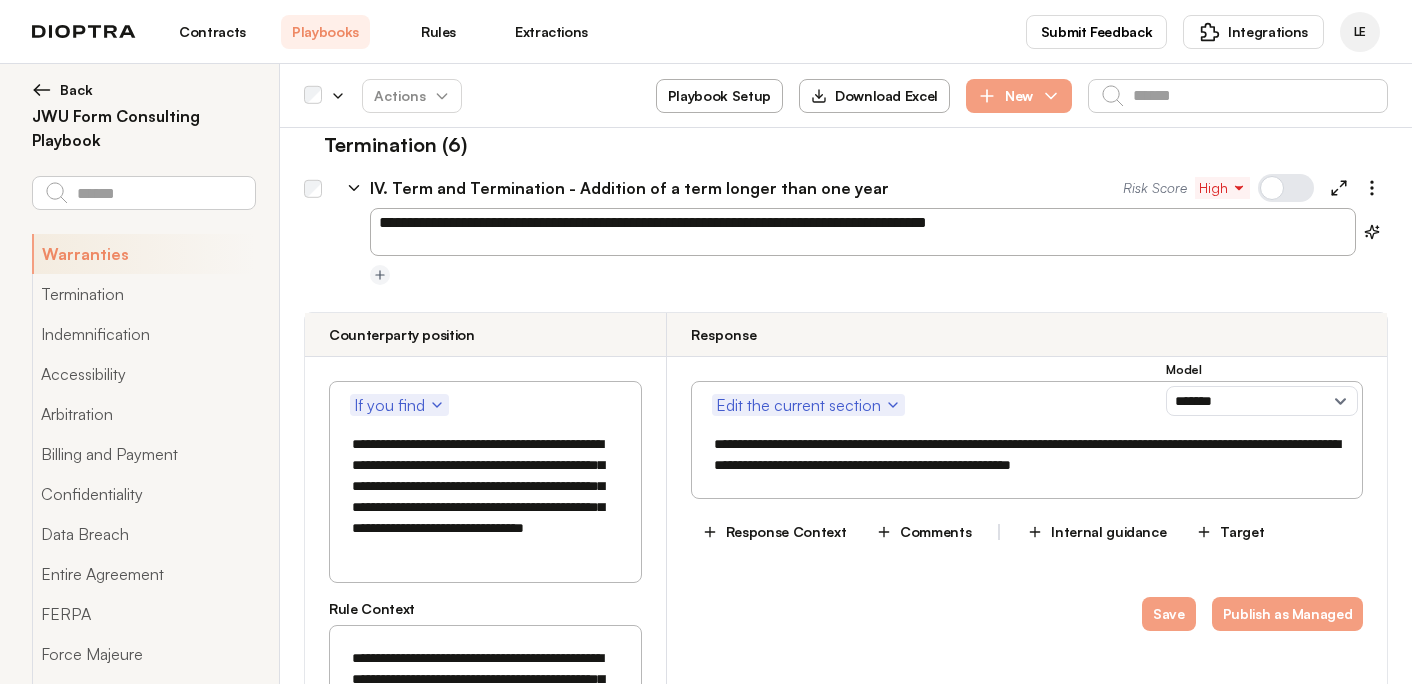drag, startPoint x: 549, startPoint y: 226, endPoint x: 330, endPoint y: 210, distance: 219.5837 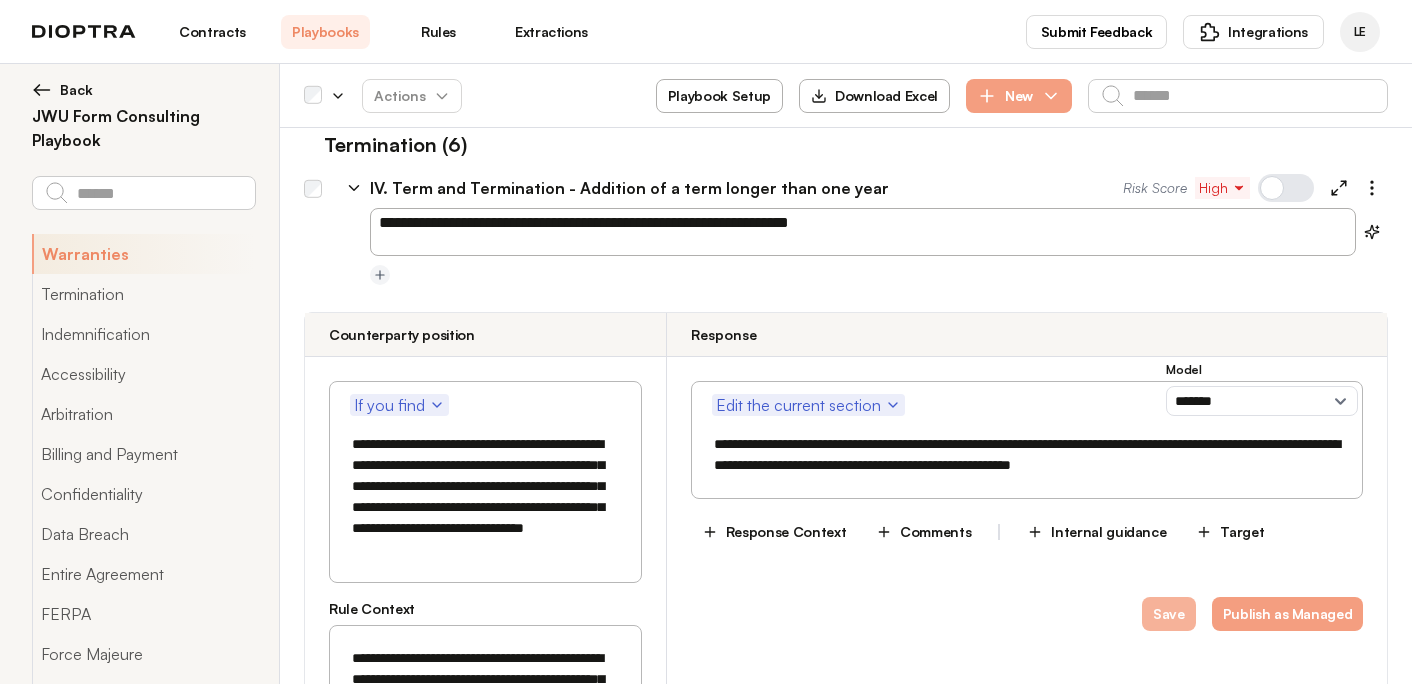 type on "**********" 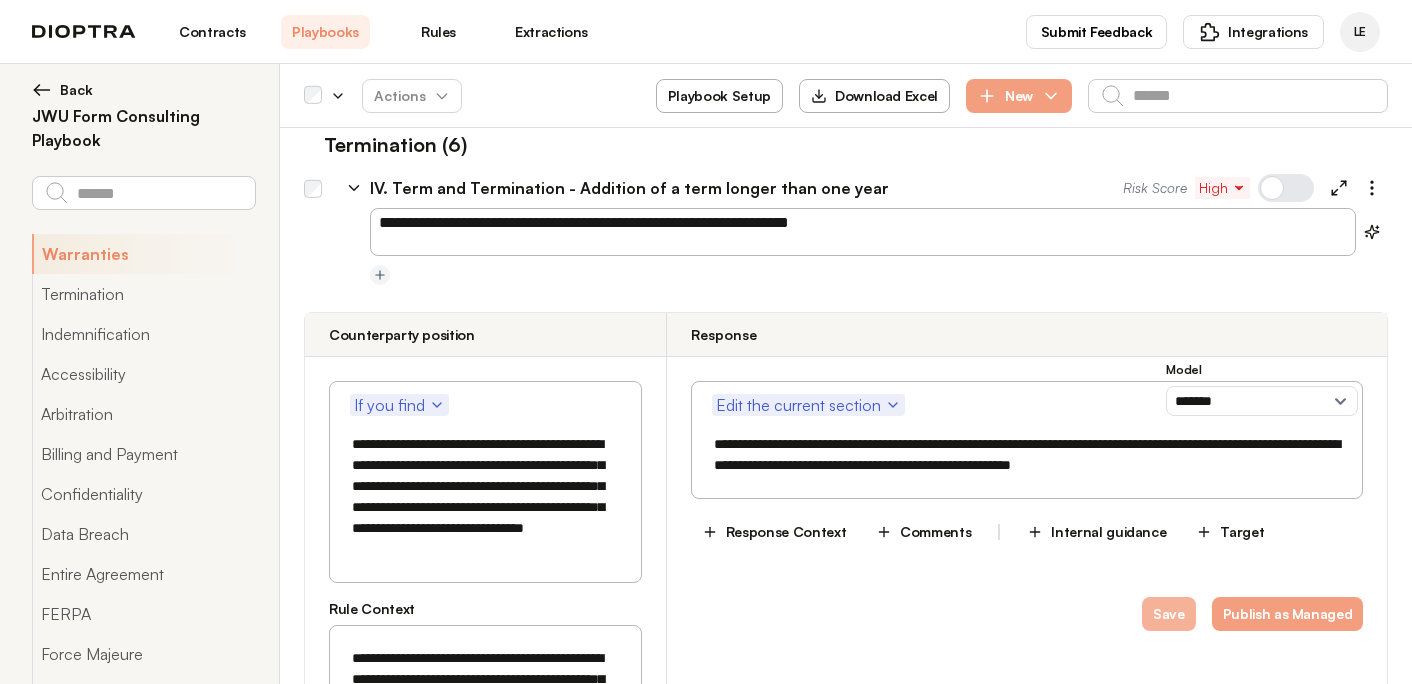 click on "Save" at bounding box center (1169, 614) 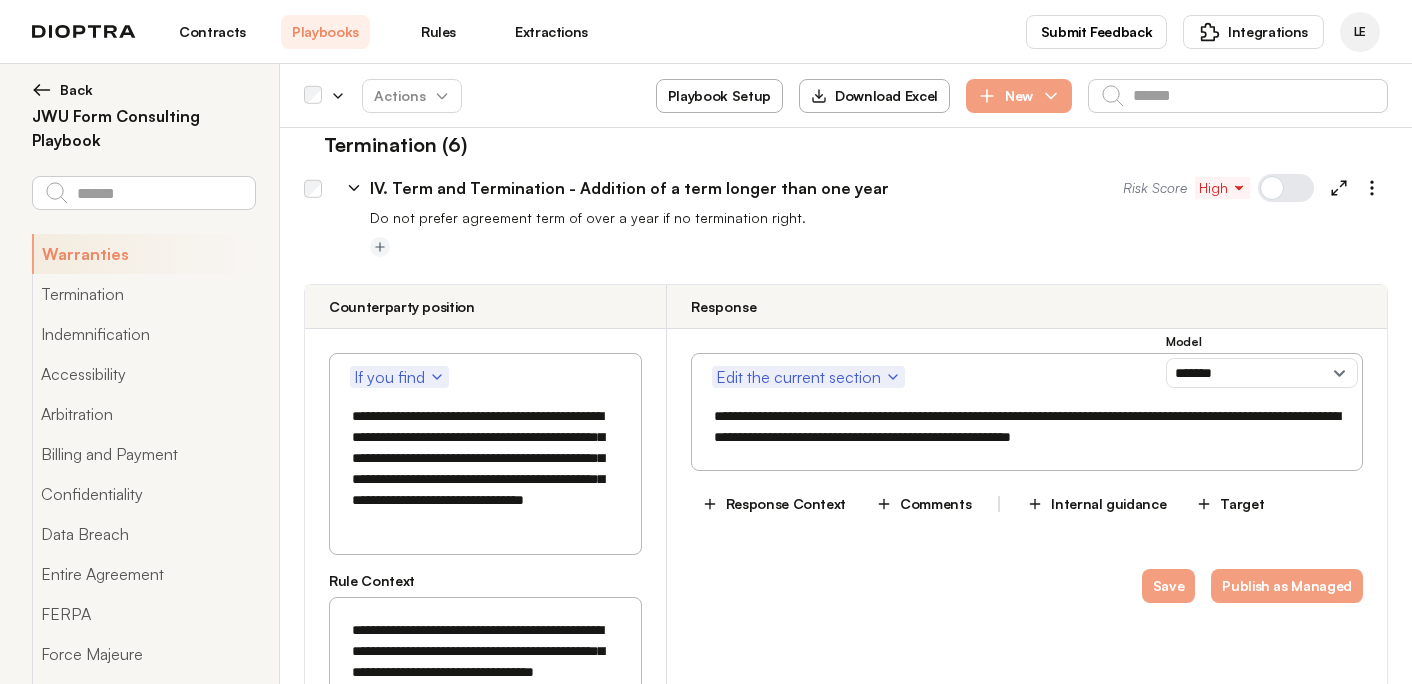 click 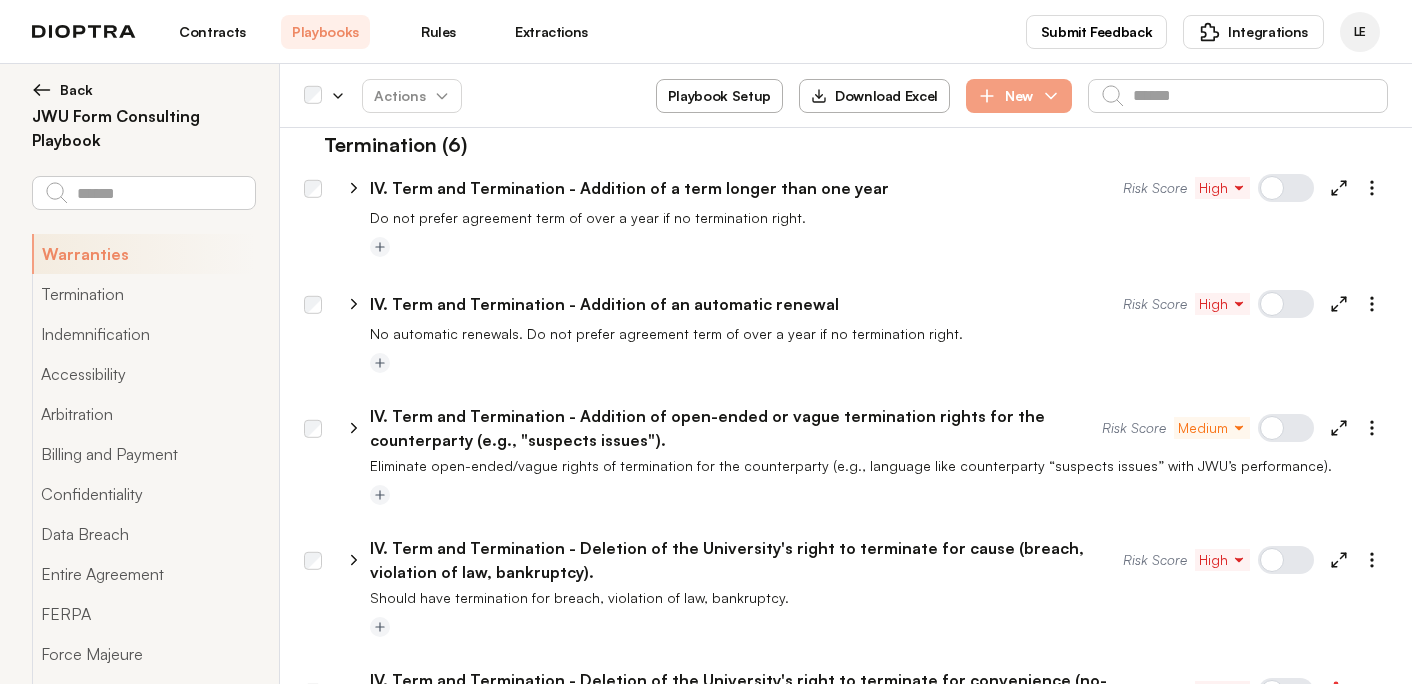 click 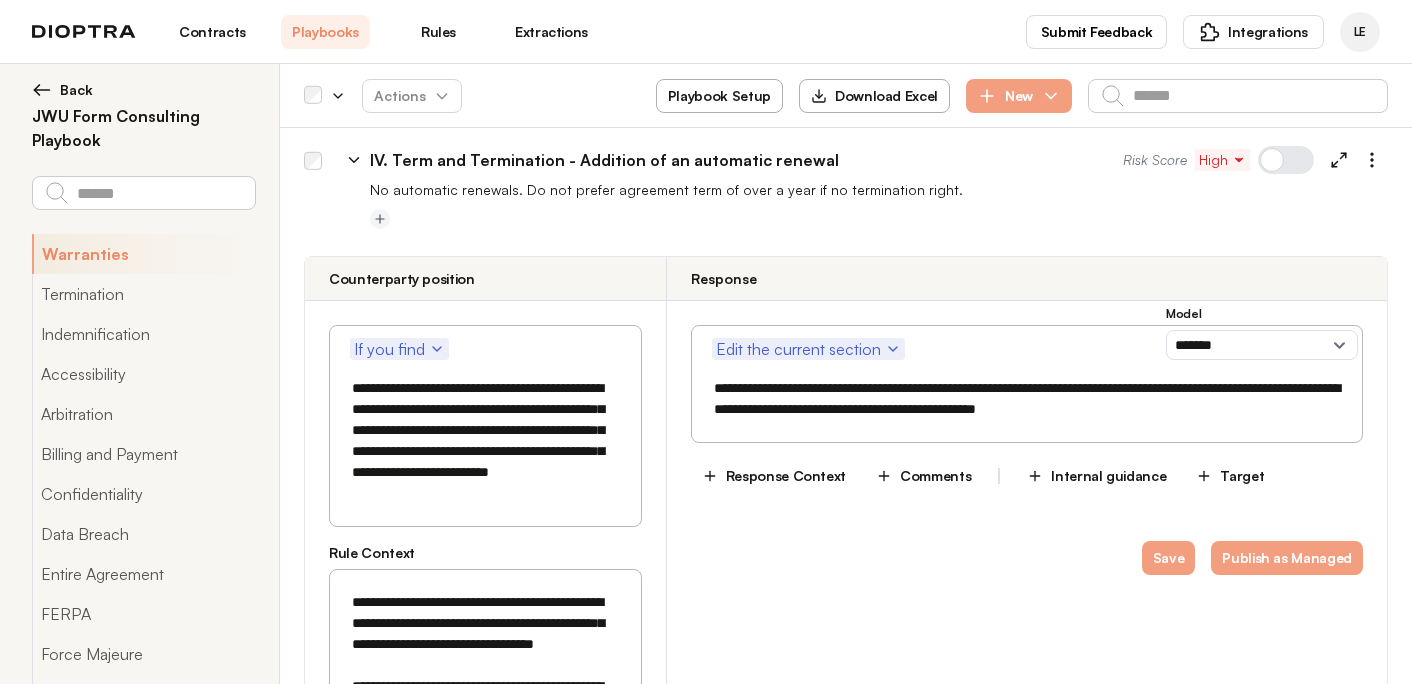 scroll, scrollTop: 360, scrollLeft: 0, axis: vertical 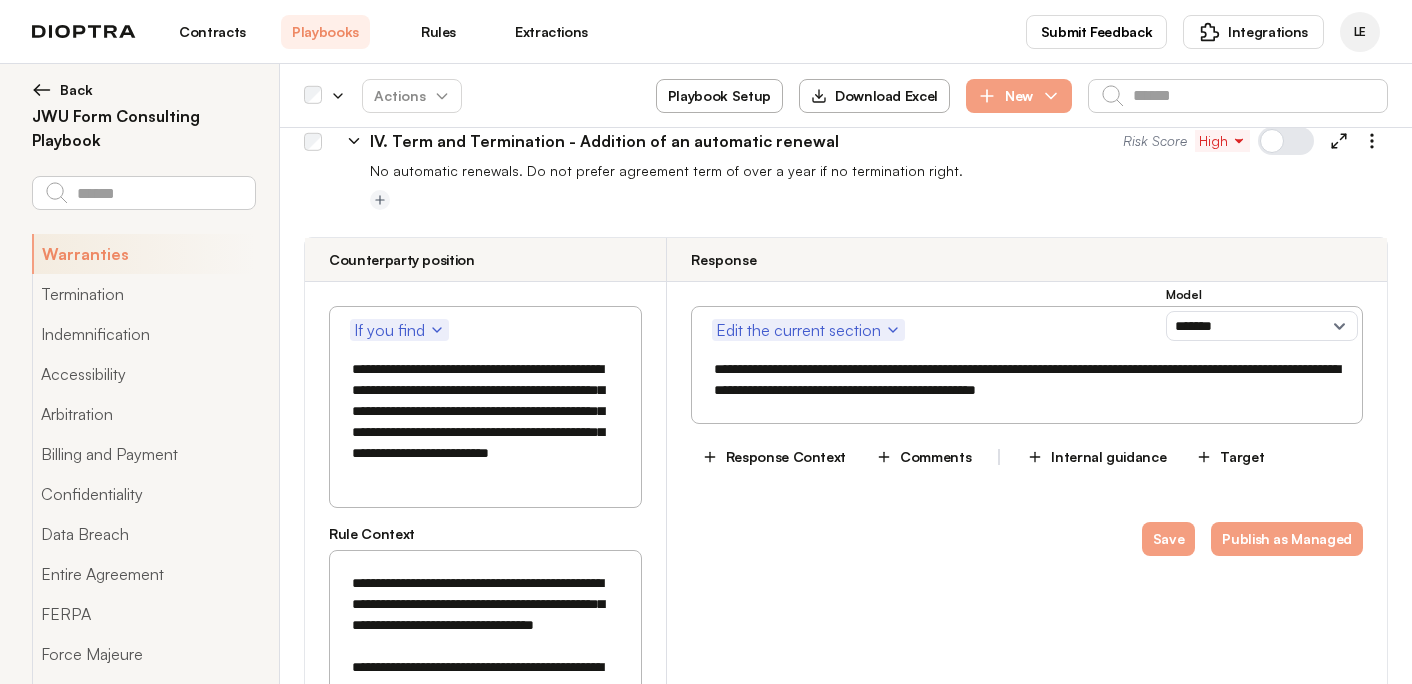click on "No automatic renewals. Do not prefer agreement term of over a year if no termination right." at bounding box center (879, 171) 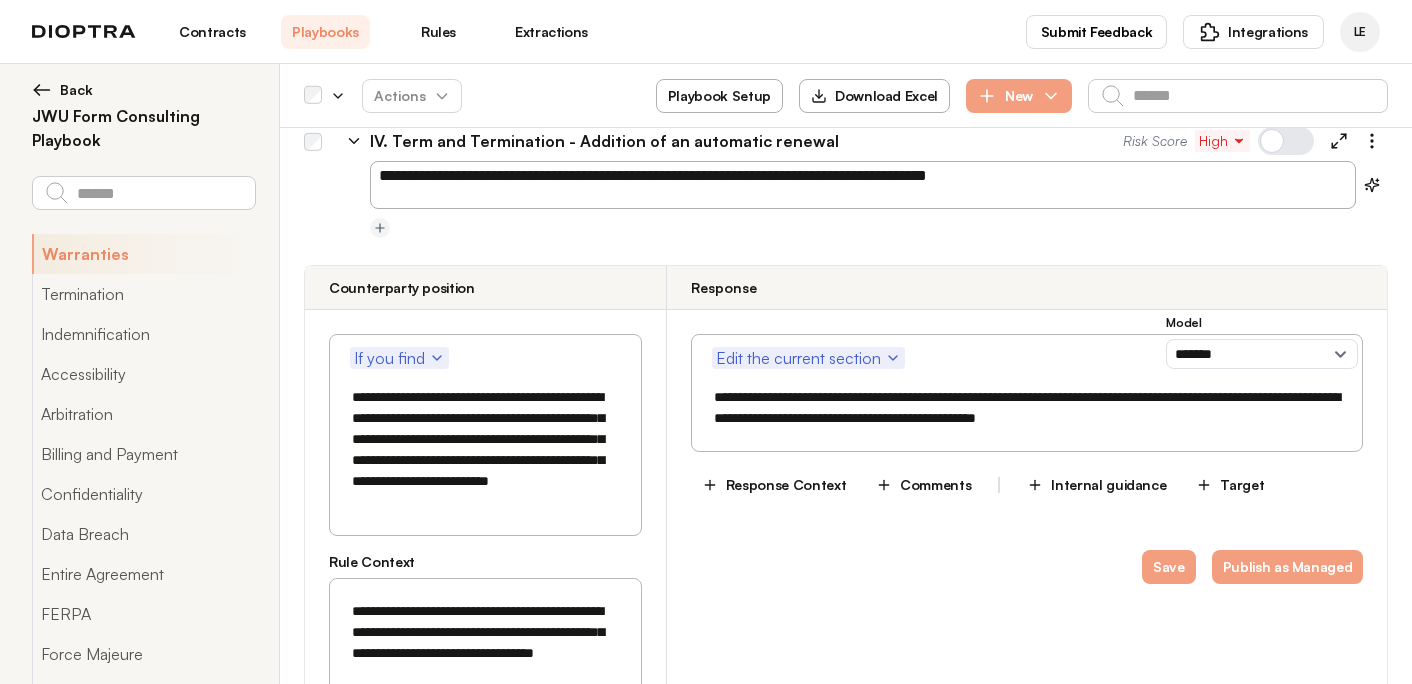 drag, startPoint x: 548, startPoint y: 177, endPoint x: 1053, endPoint y: 184, distance: 505.04852 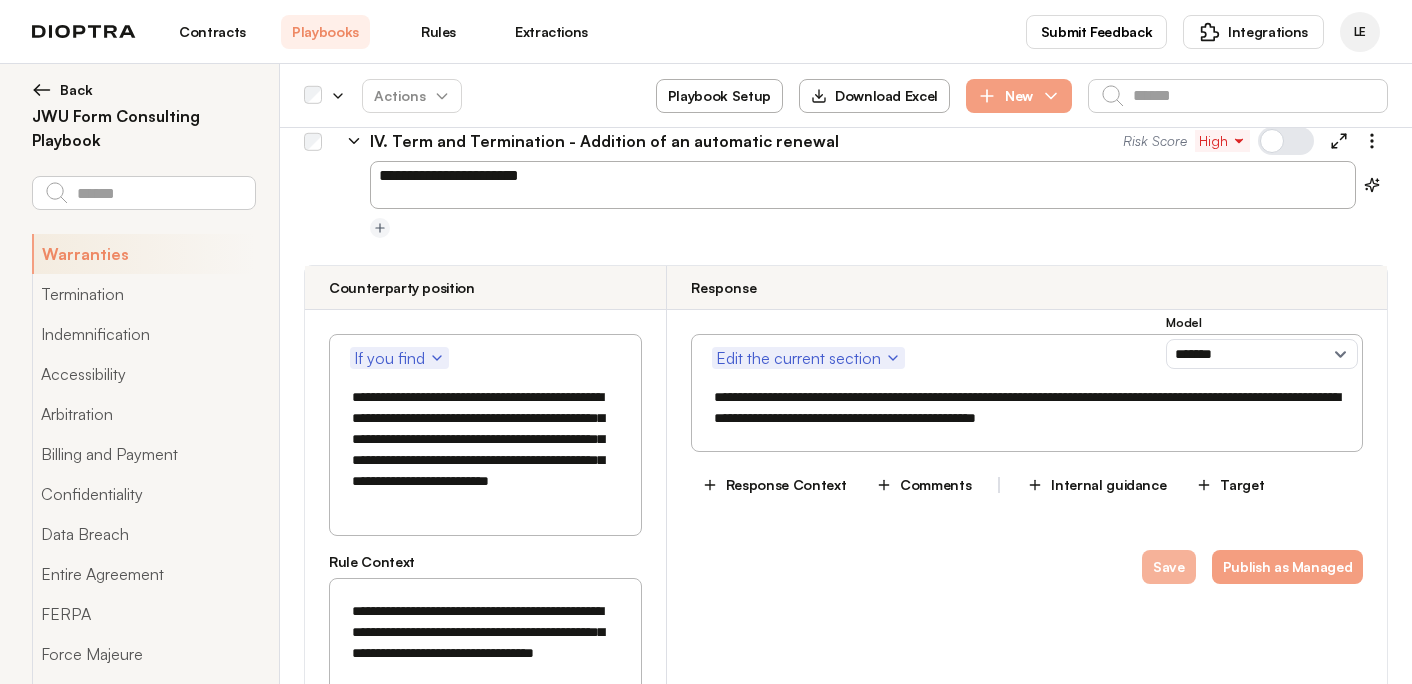 type on "**********" 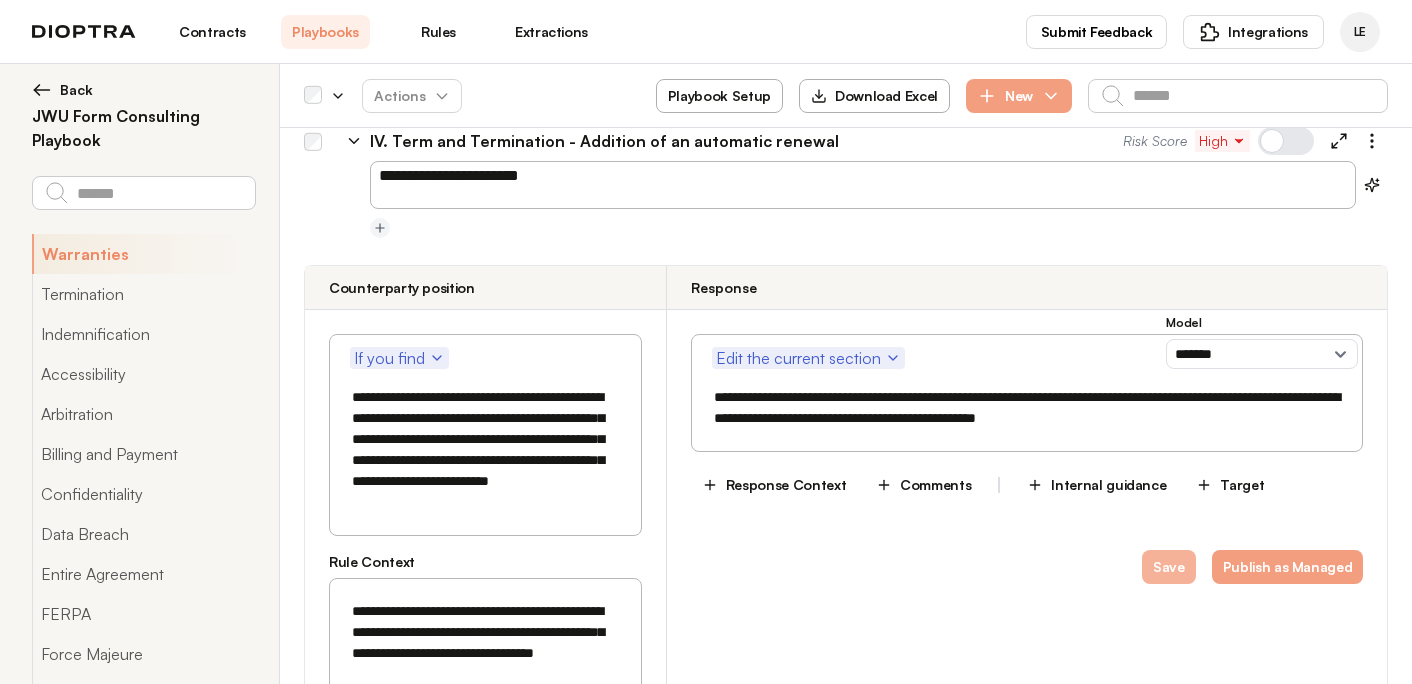 click on "Save" at bounding box center (1169, 567) 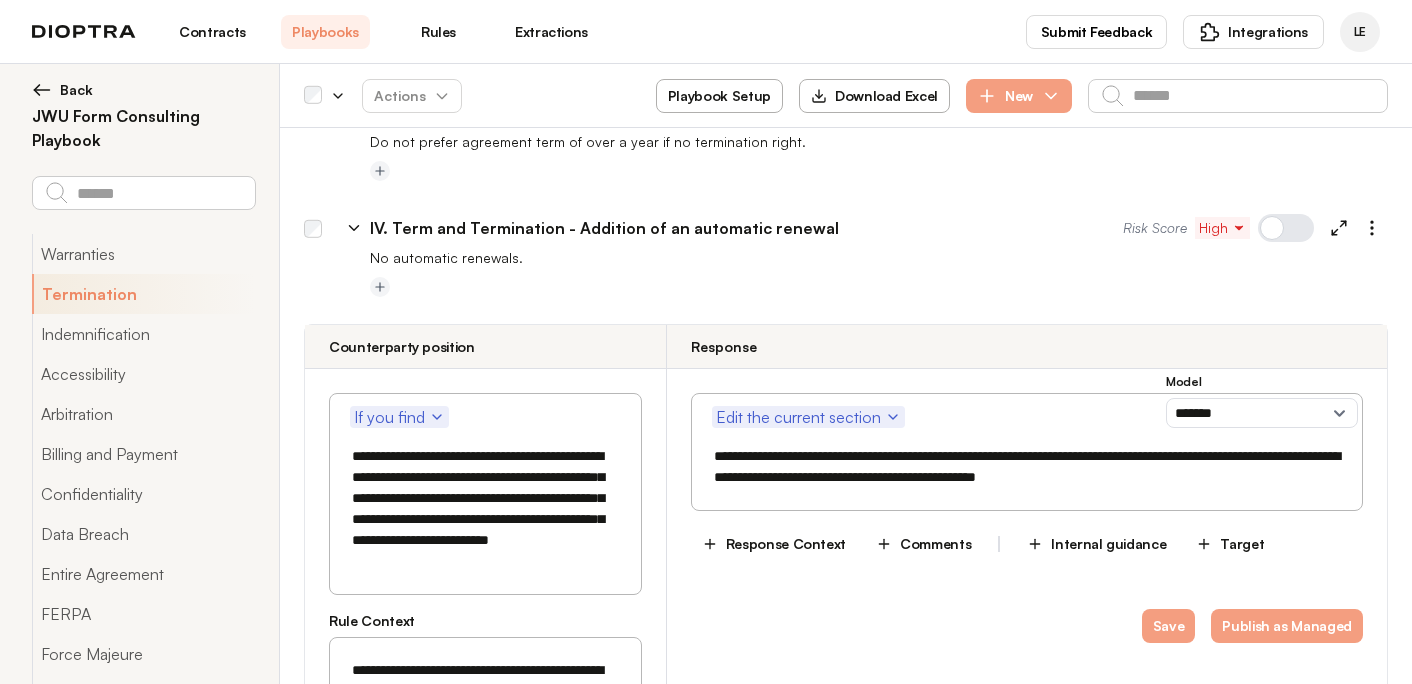 scroll, scrollTop: 260, scrollLeft: 0, axis: vertical 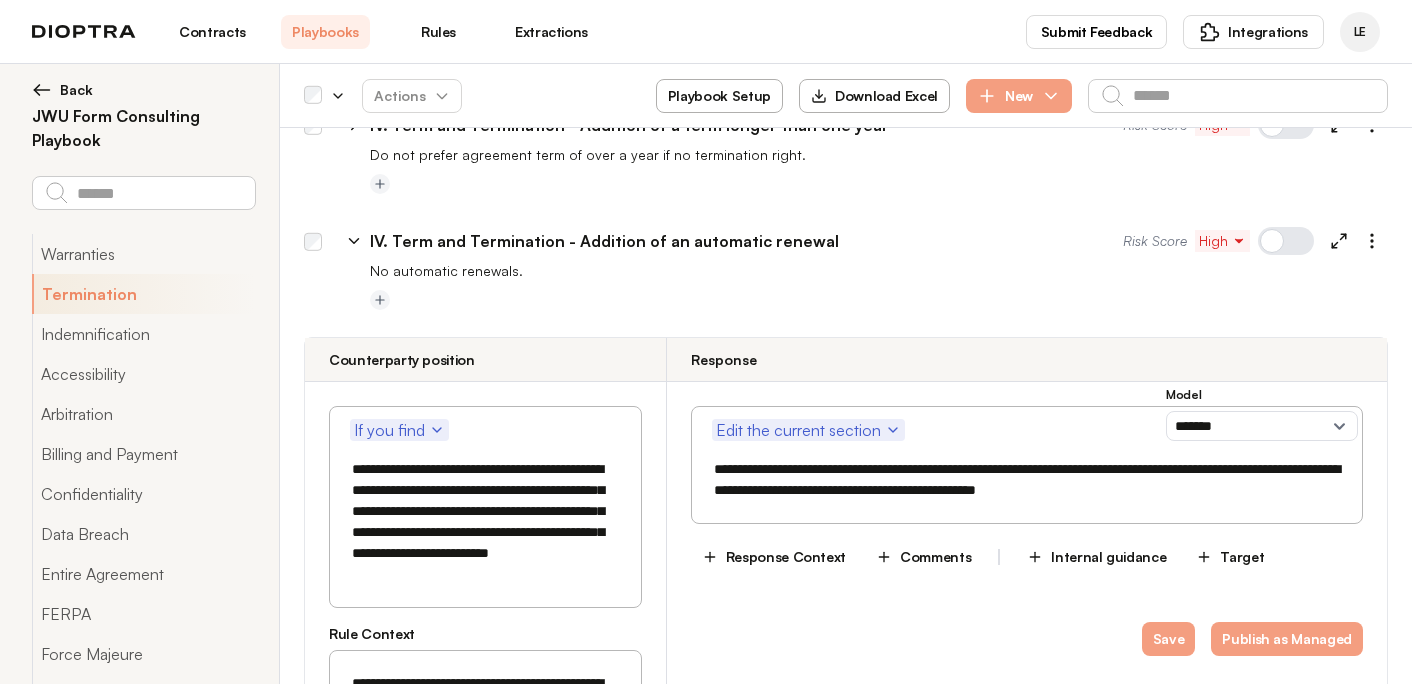click 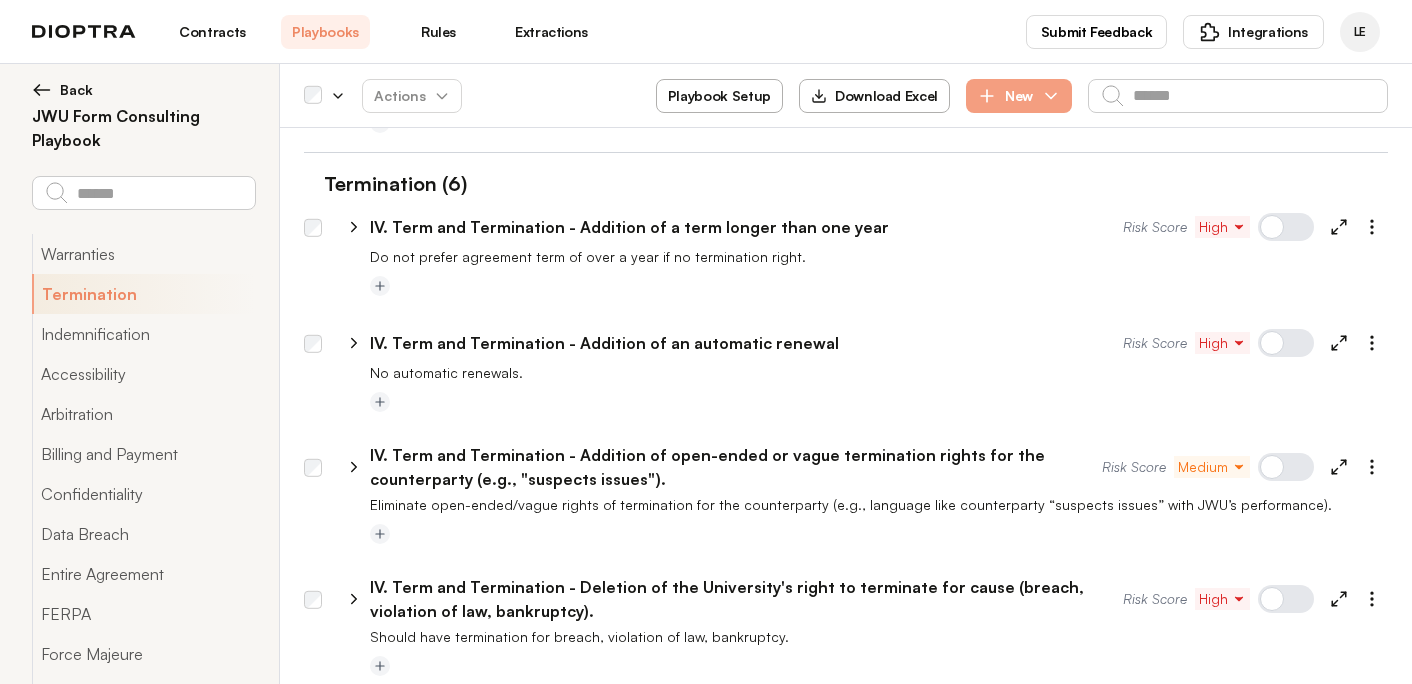 scroll, scrollTop: 124, scrollLeft: 0, axis: vertical 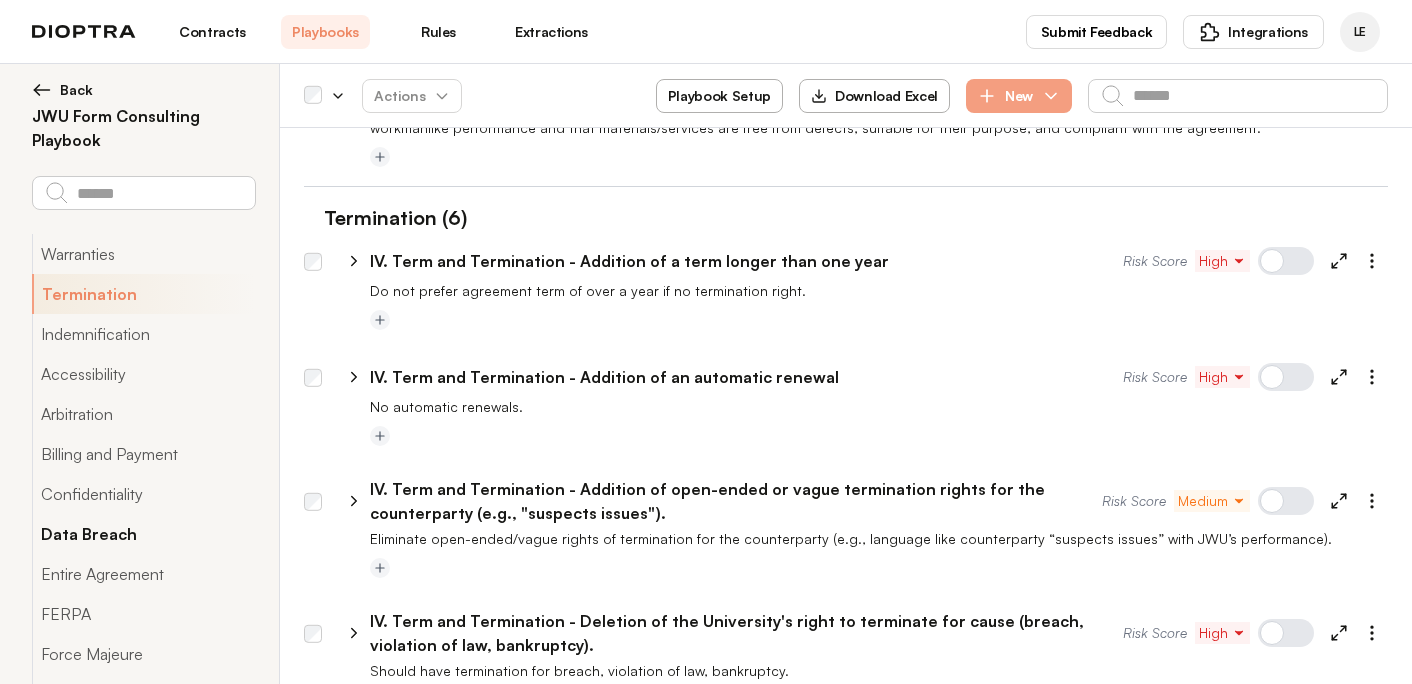 click on "Data Breach" at bounding box center (143, 534) 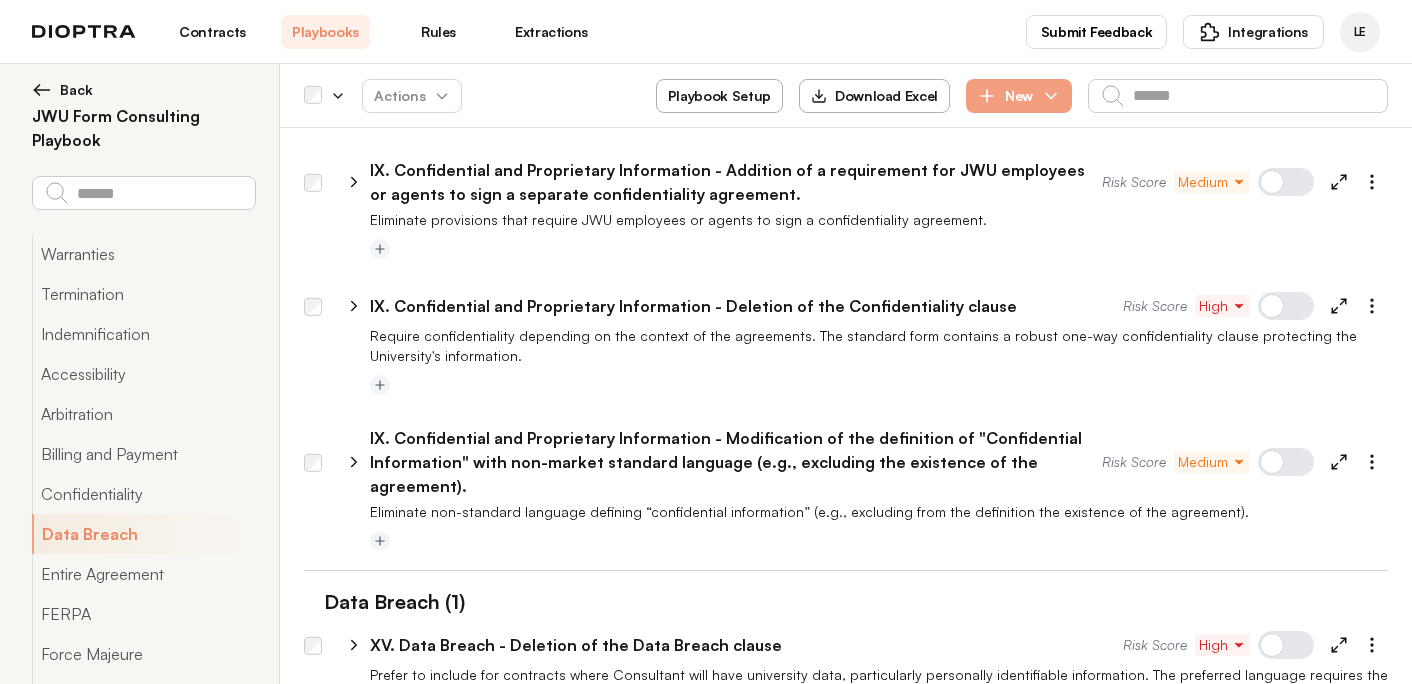 scroll, scrollTop: 2534, scrollLeft: 0, axis: vertical 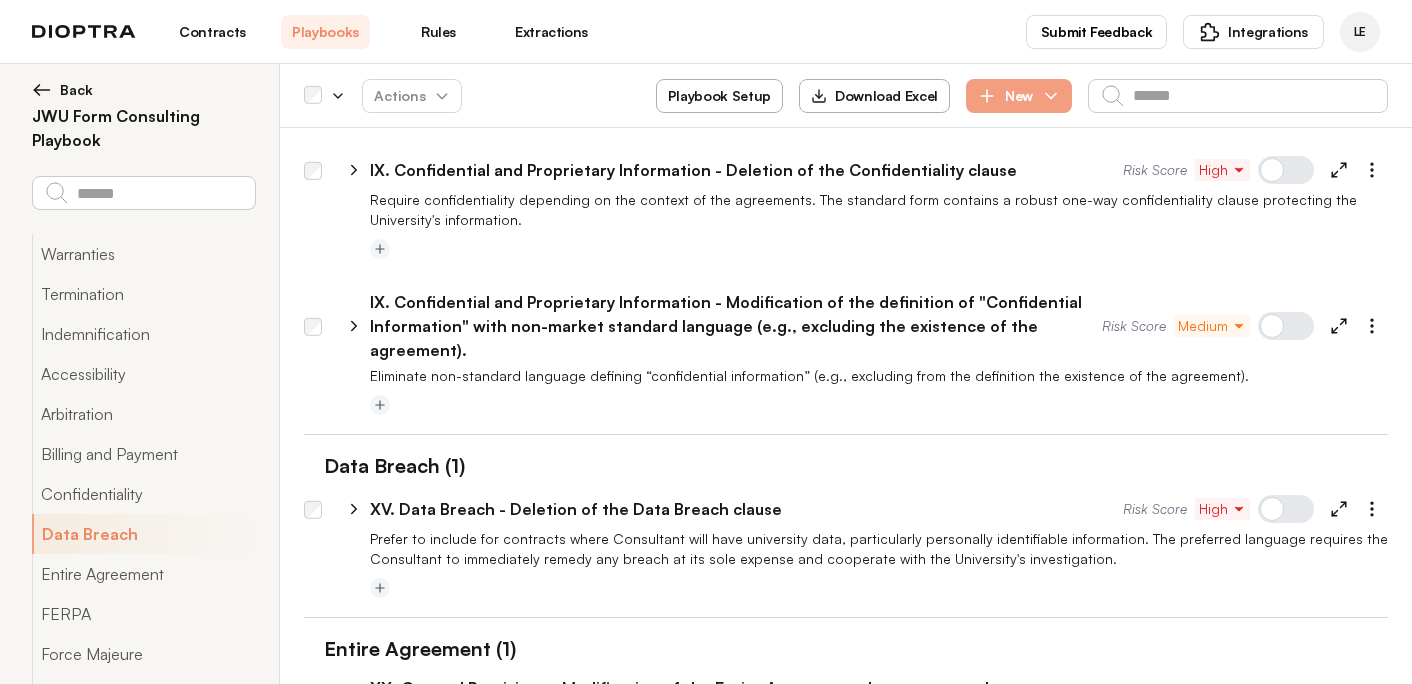 click 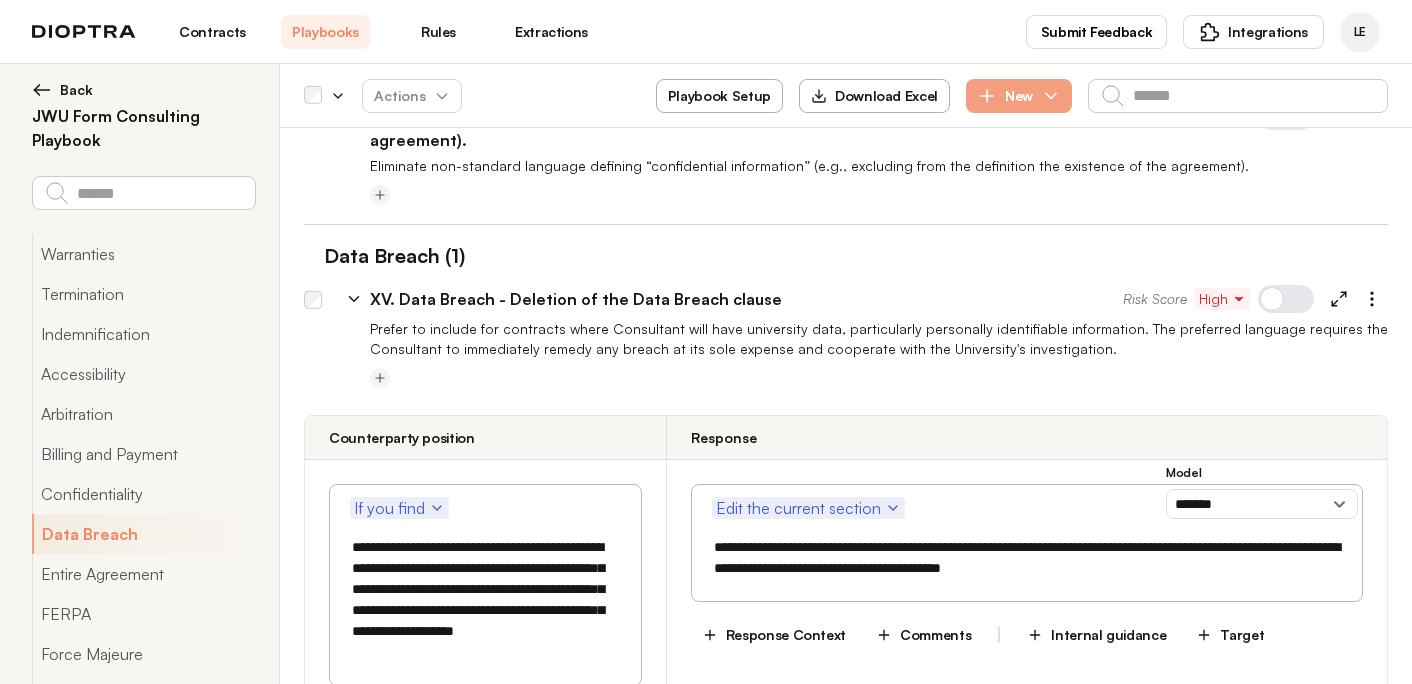 scroll, scrollTop: 2745, scrollLeft: 0, axis: vertical 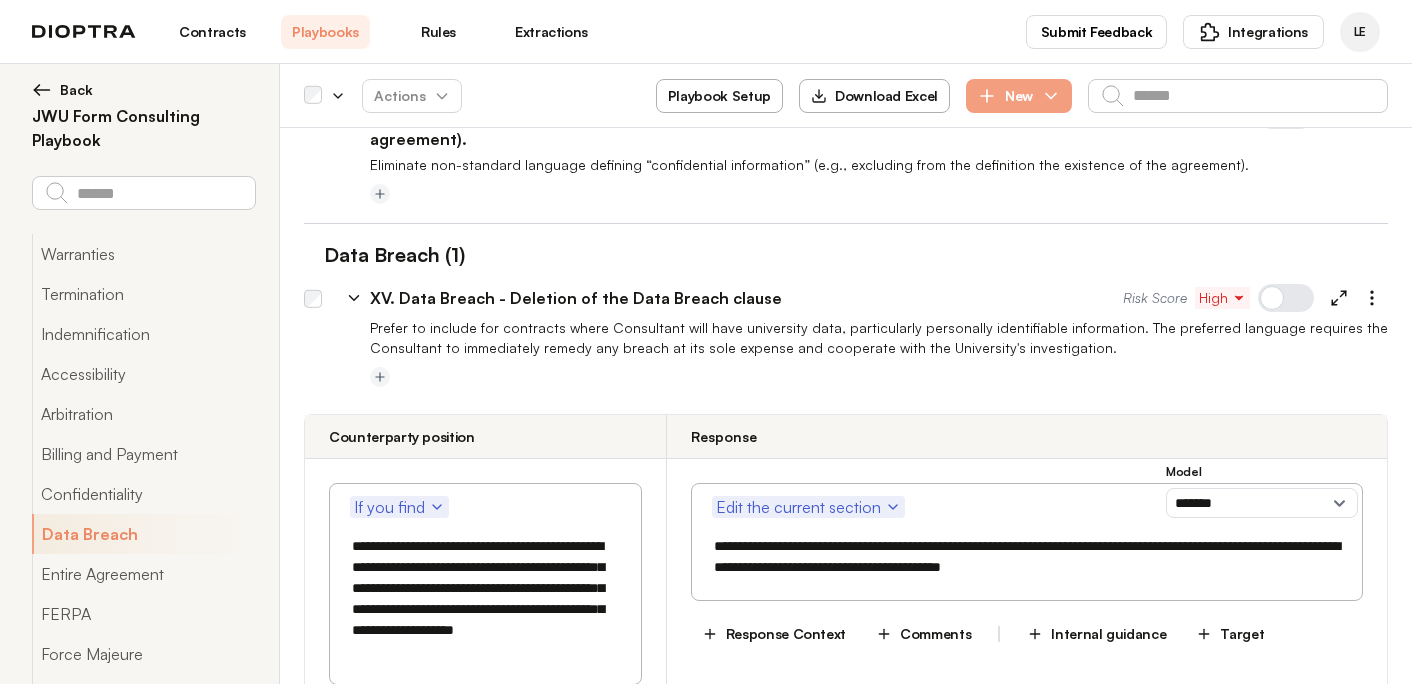 click 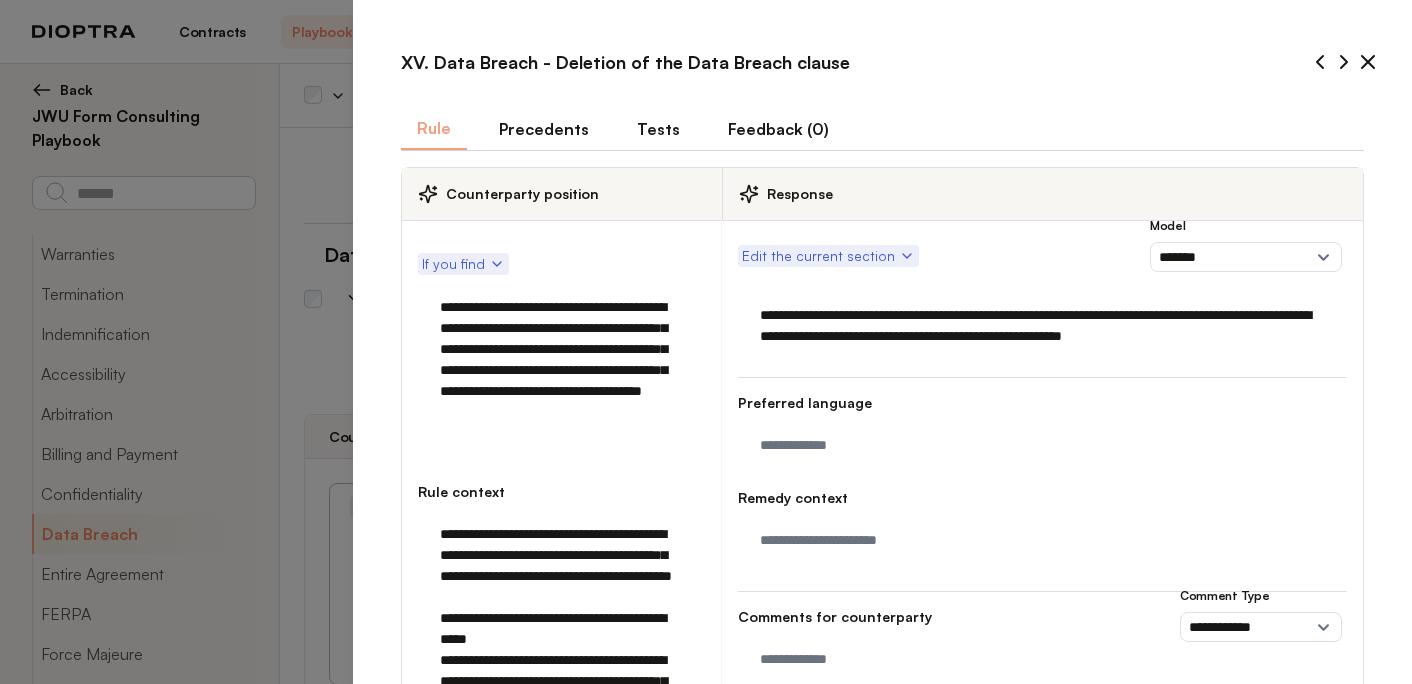 scroll, scrollTop: 1, scrollLeft: 0, axis: vertical 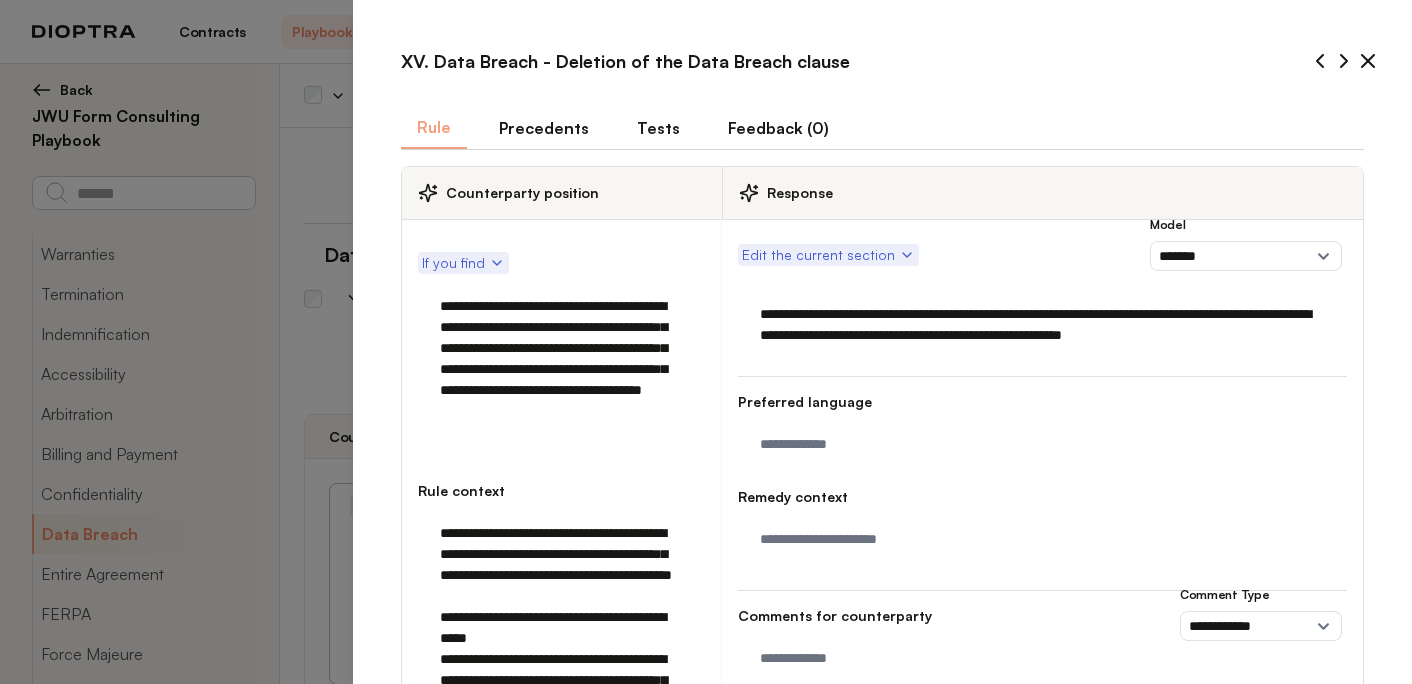 click 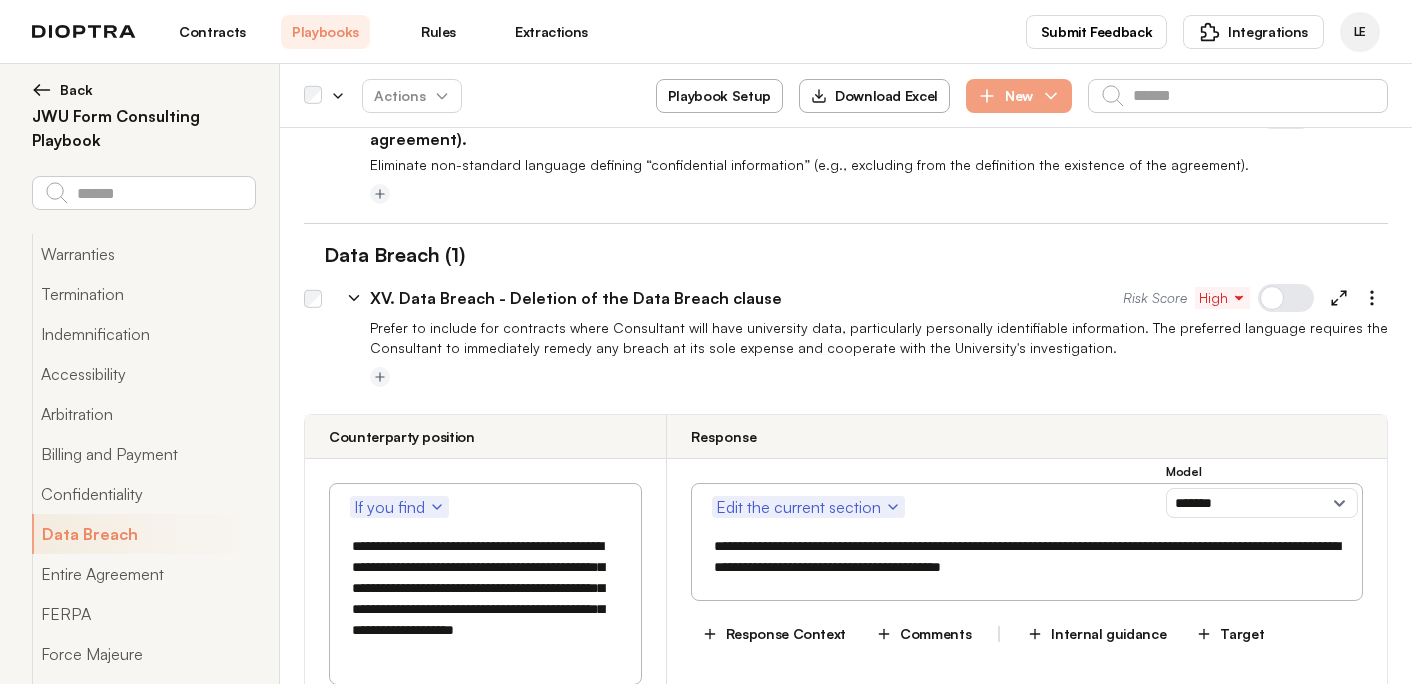 click on "Playbook Setup" at bounding box center (719, 96) 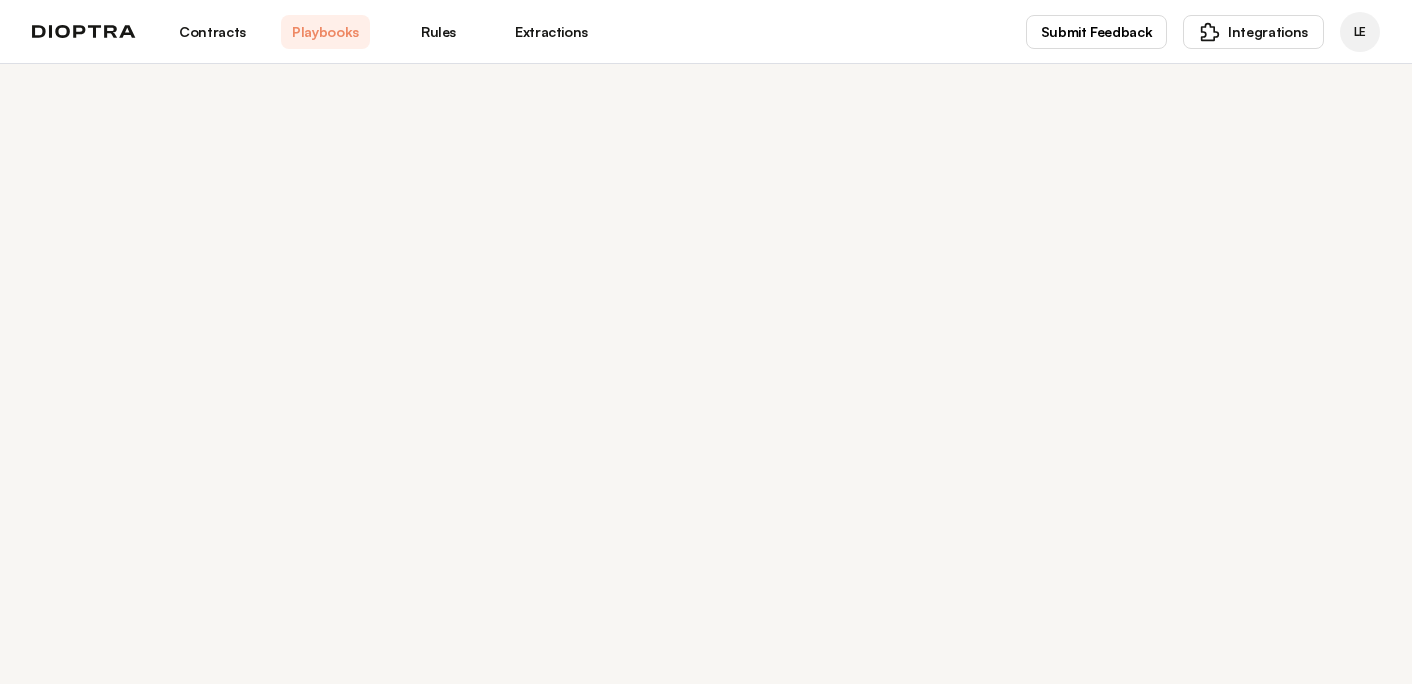 scroll, scrollTop: 0, scrollLeft: 0, axis: both 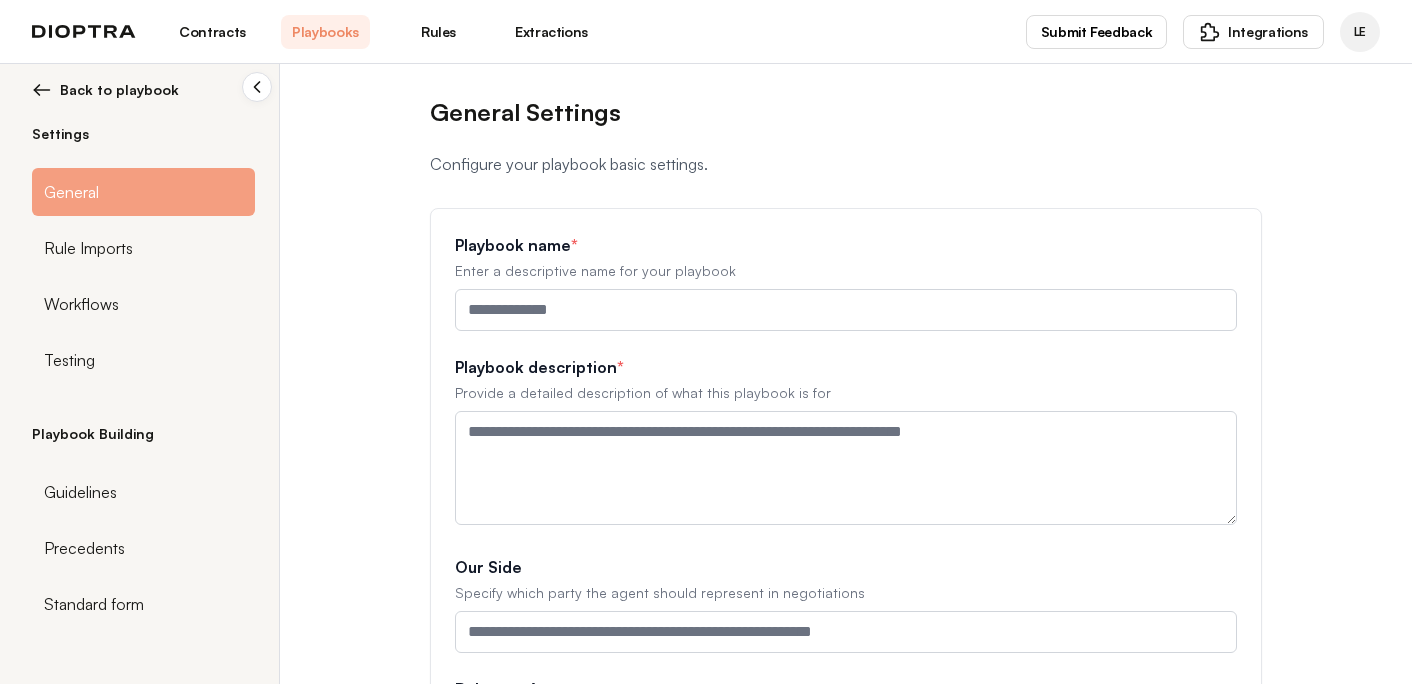 type on "**********" 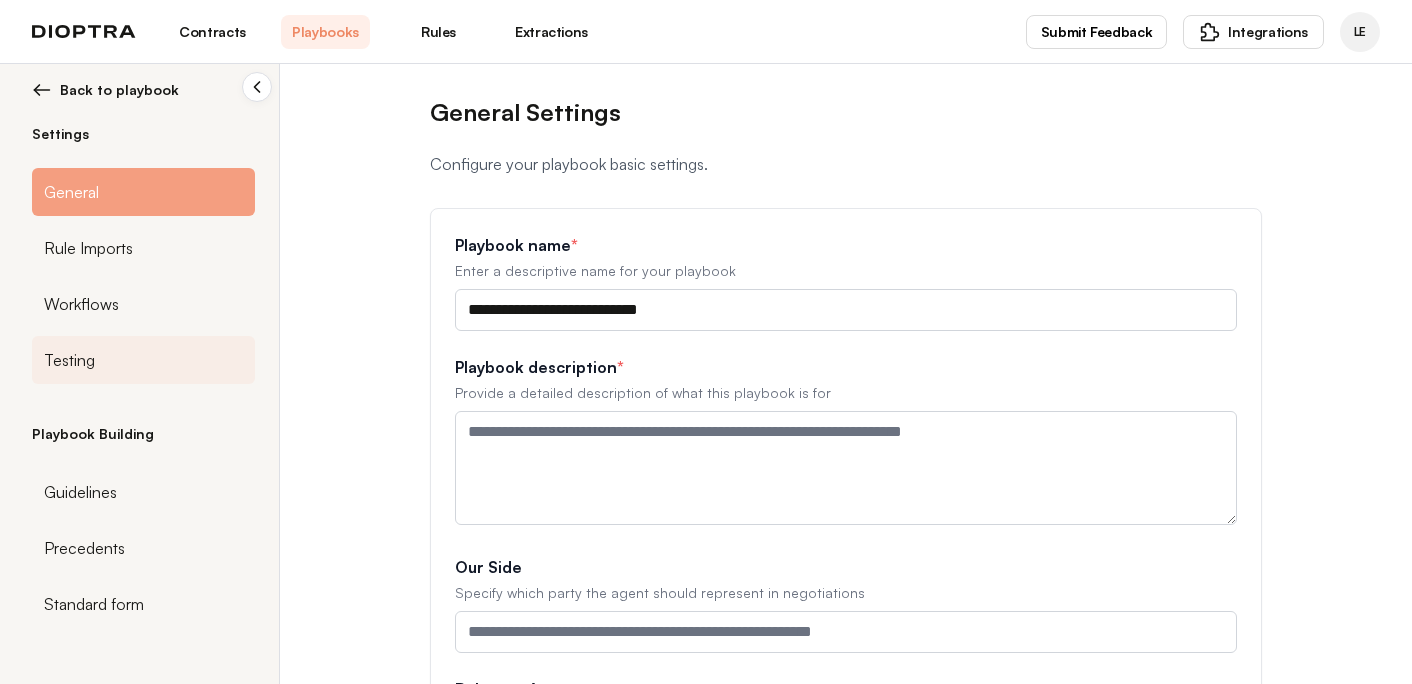 click on "Testing" at bounding box center [143, 360] 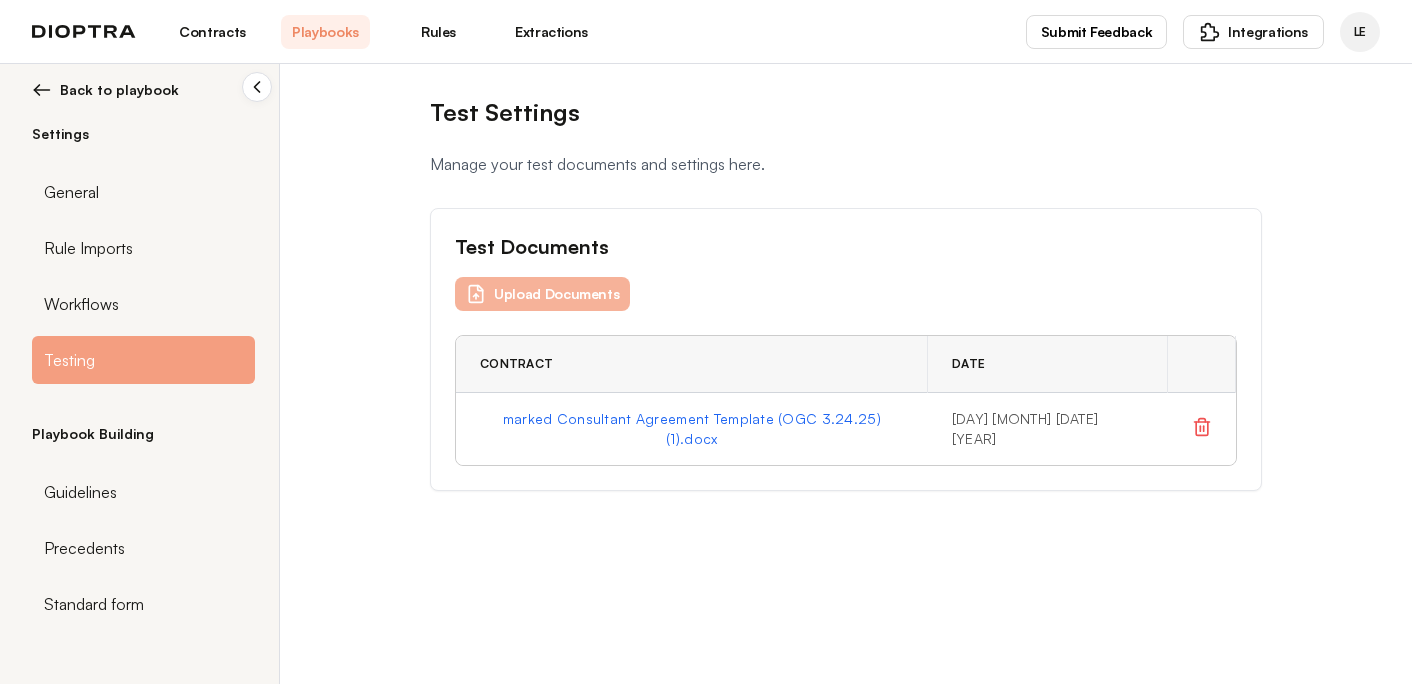 click on "Upload Documents" at bounding box center (542, 294) 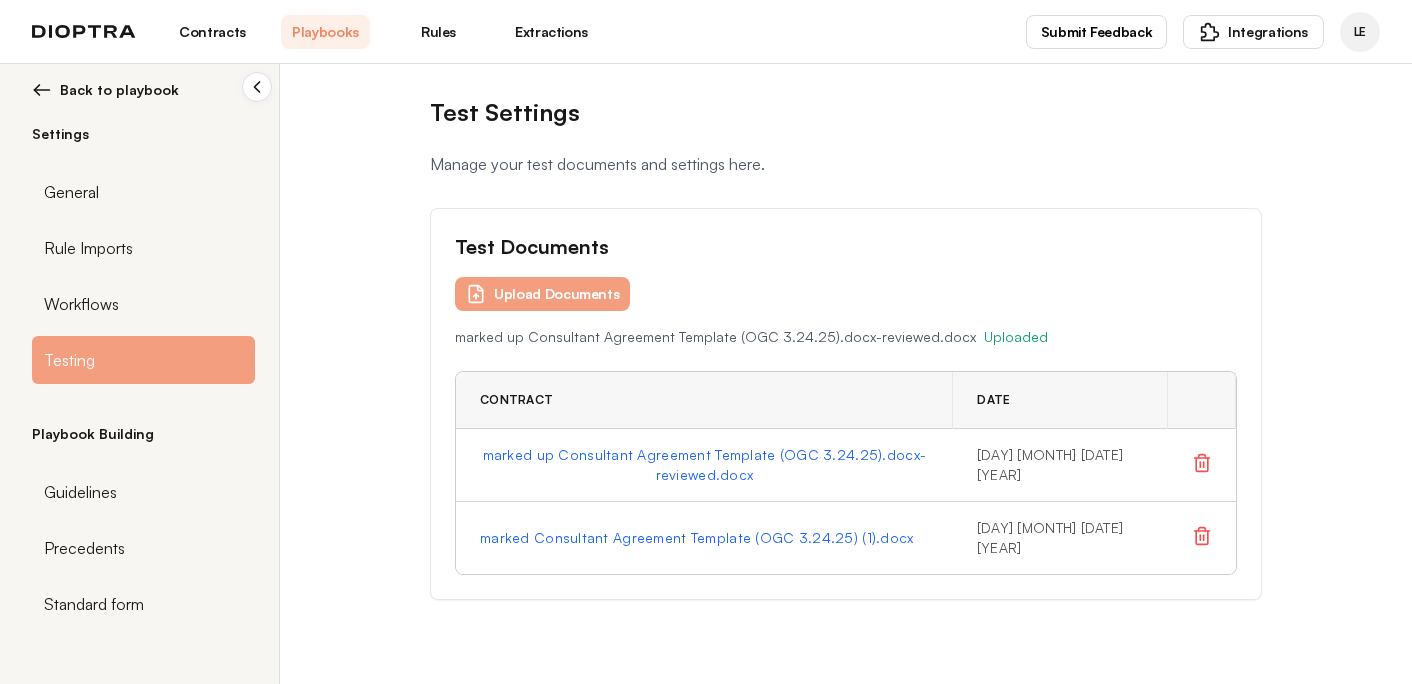 click on "Back to playbook" at bounding box center (119, 90) 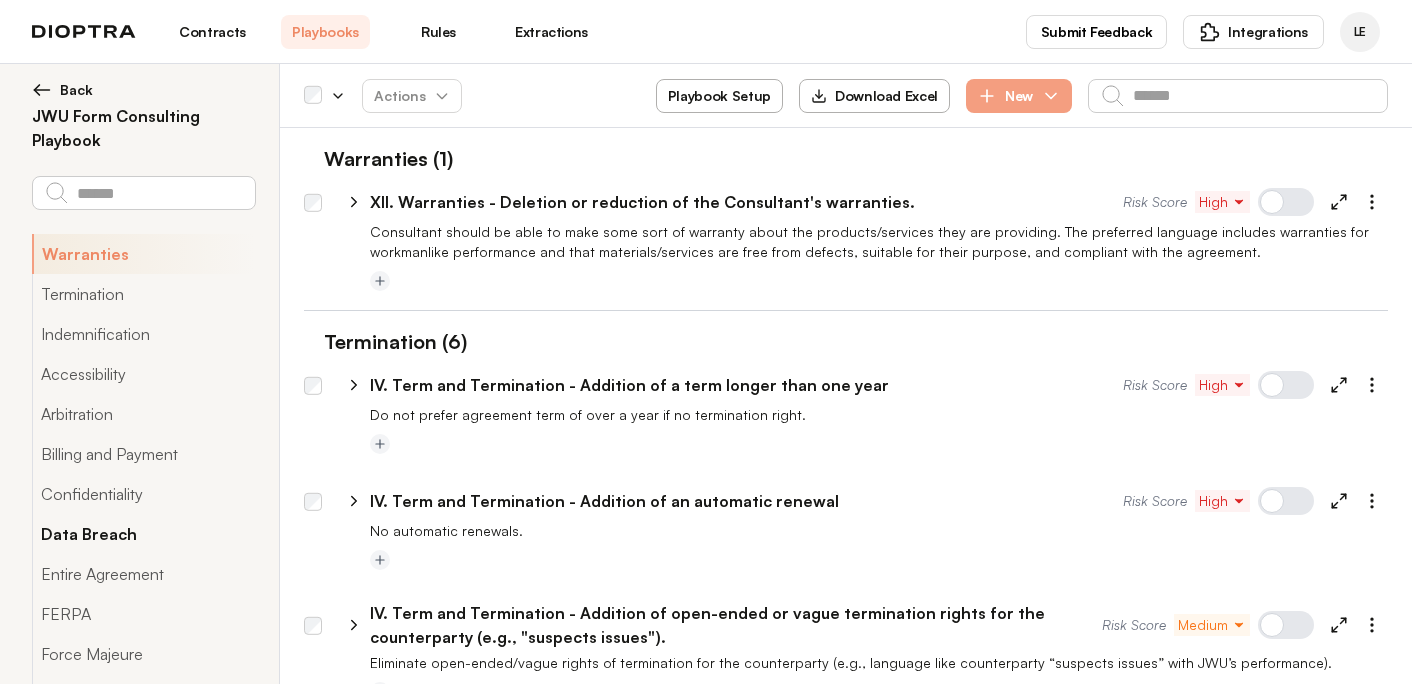 click on "Data Breach" at bounding box center [143, 534] 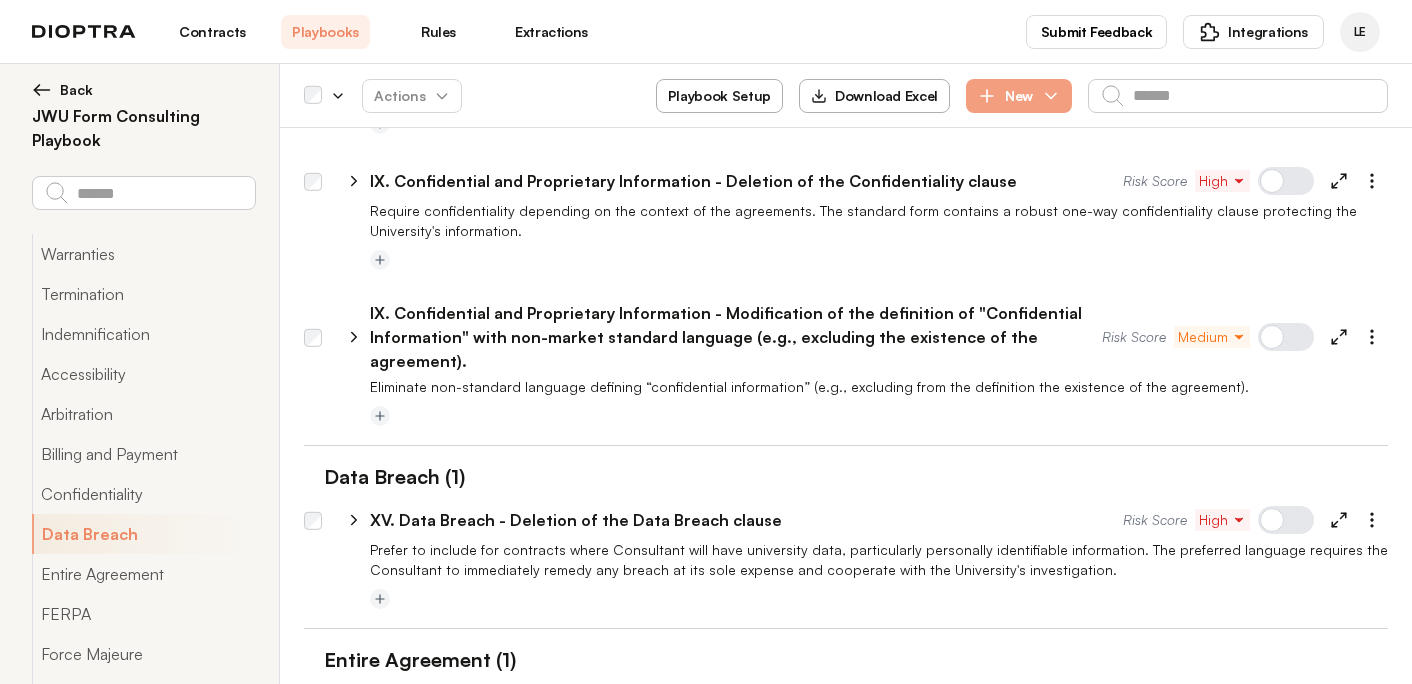 scroll, scrollTop: 2534, scrollLeft: 0, axis: vertical 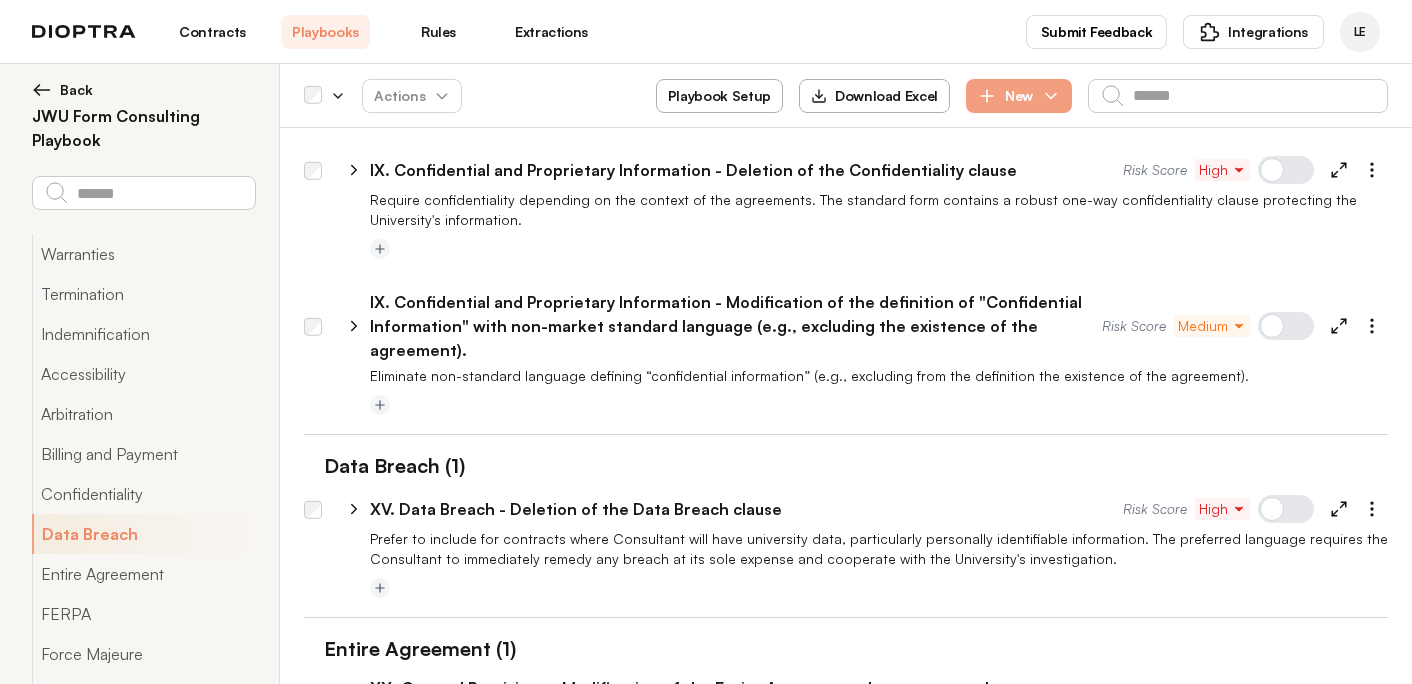 click 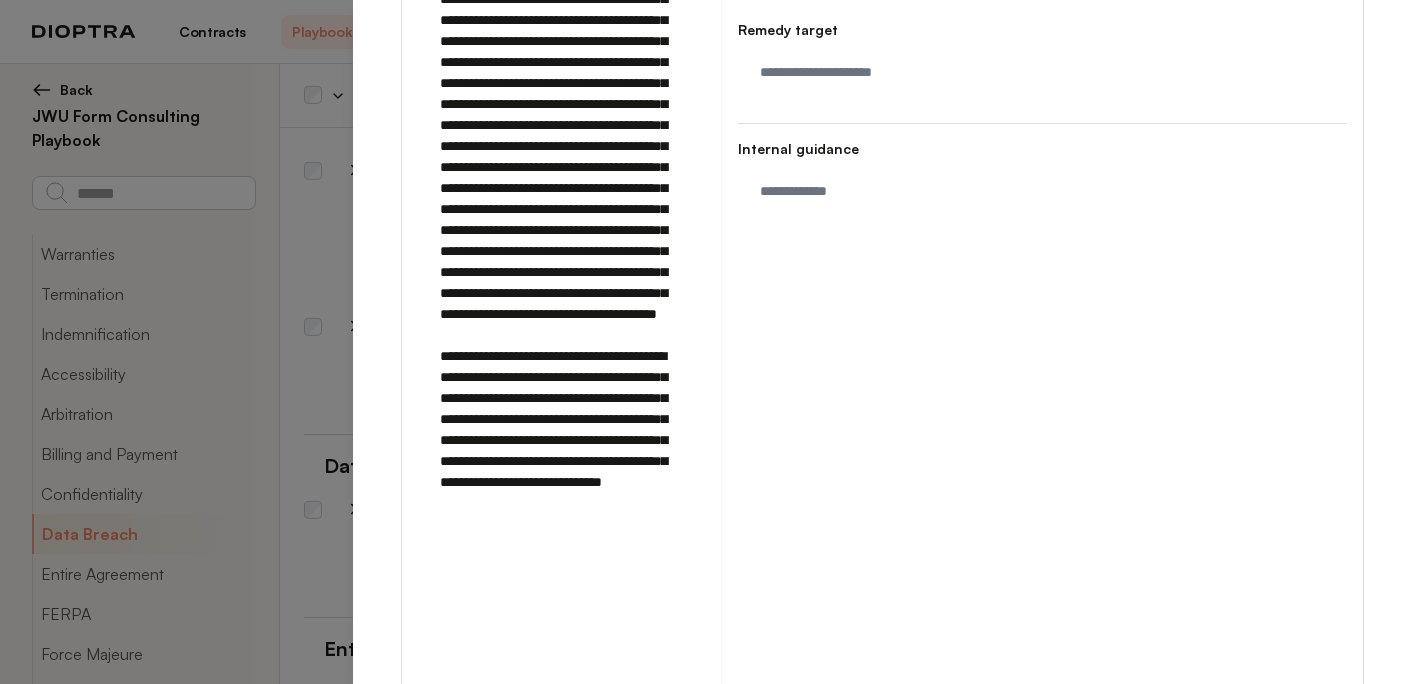 scroll, scrollTop: 748, scrollLeft: 0, axis: vertical 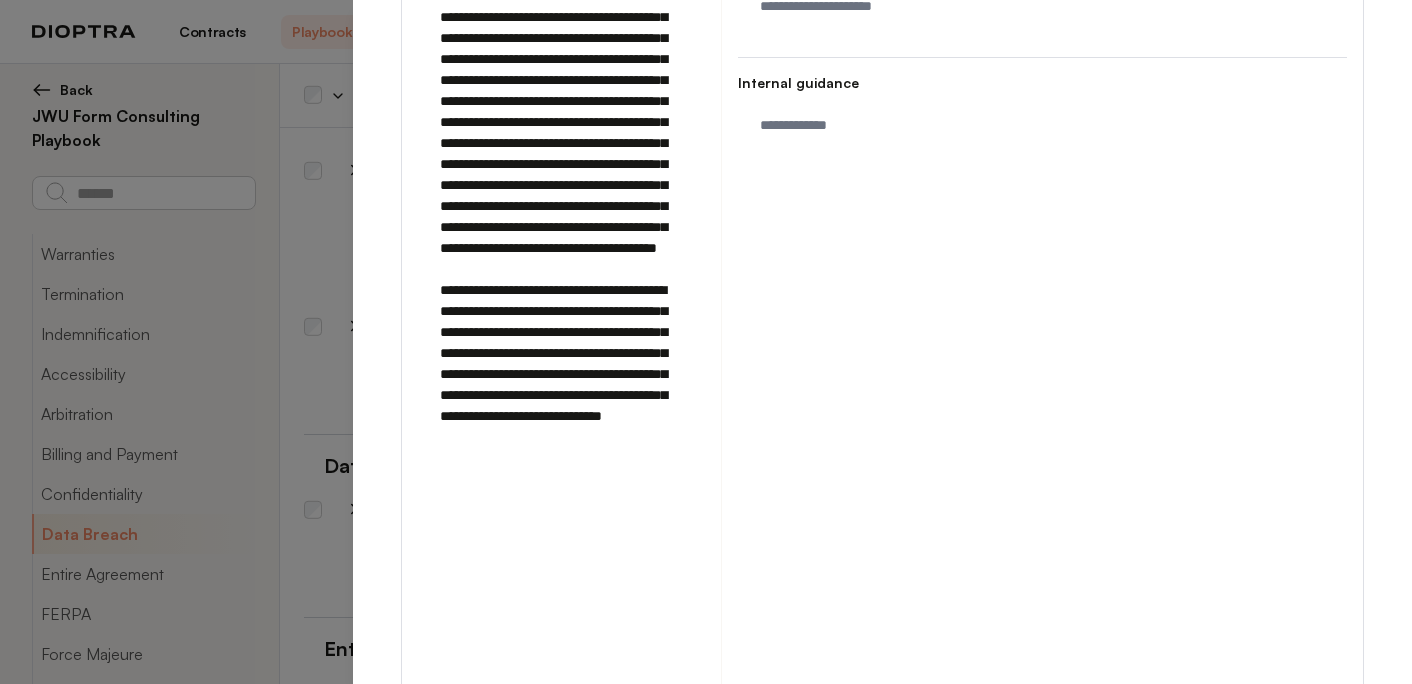 click 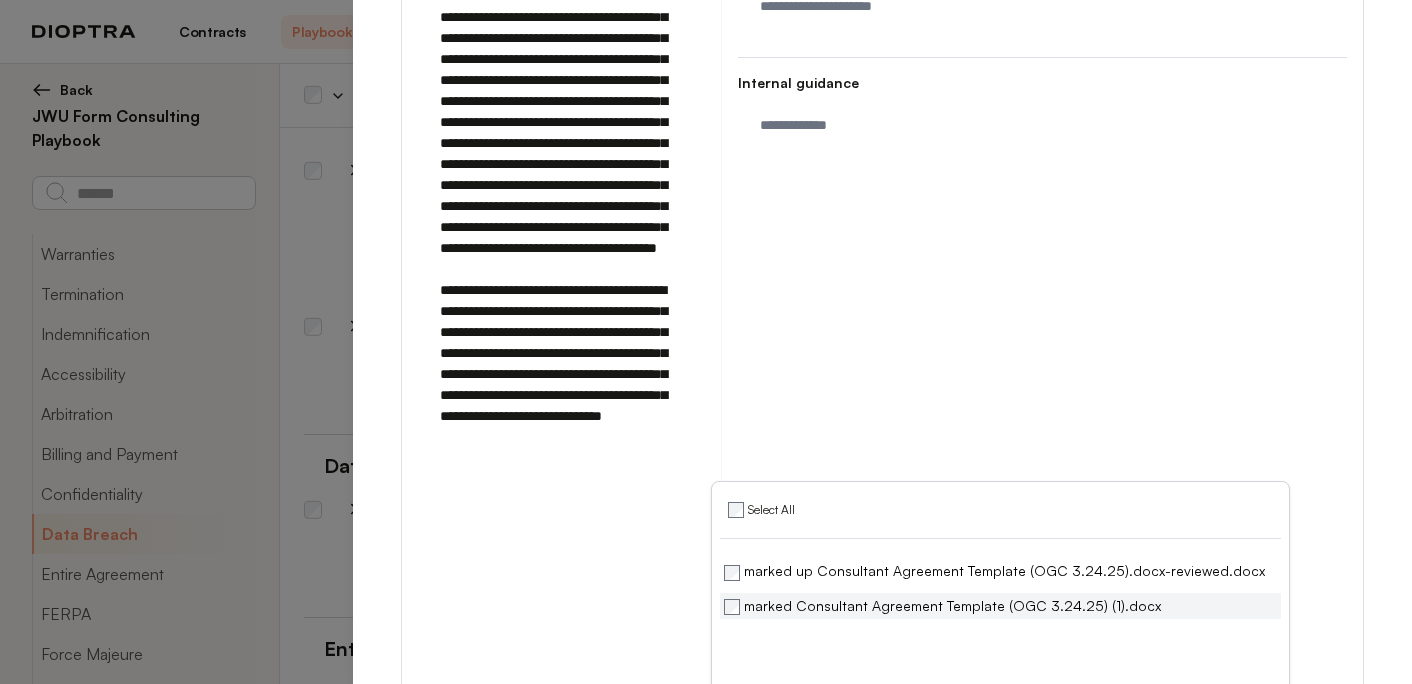 click on "marked Consultant Agreement Template (OGC 3.24.25) (1).docx" at bounding box center [942, 606] 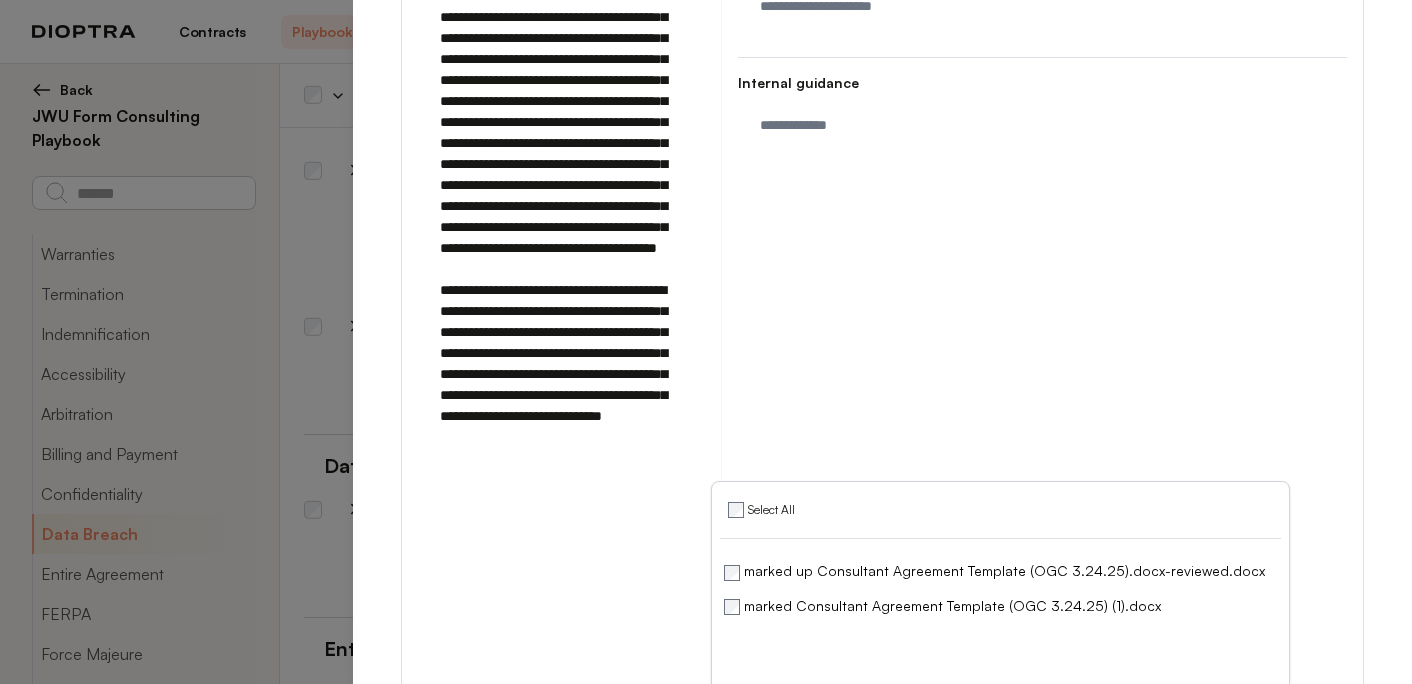 click on "Run on Test Documents" at bounding box center [1156, 730] 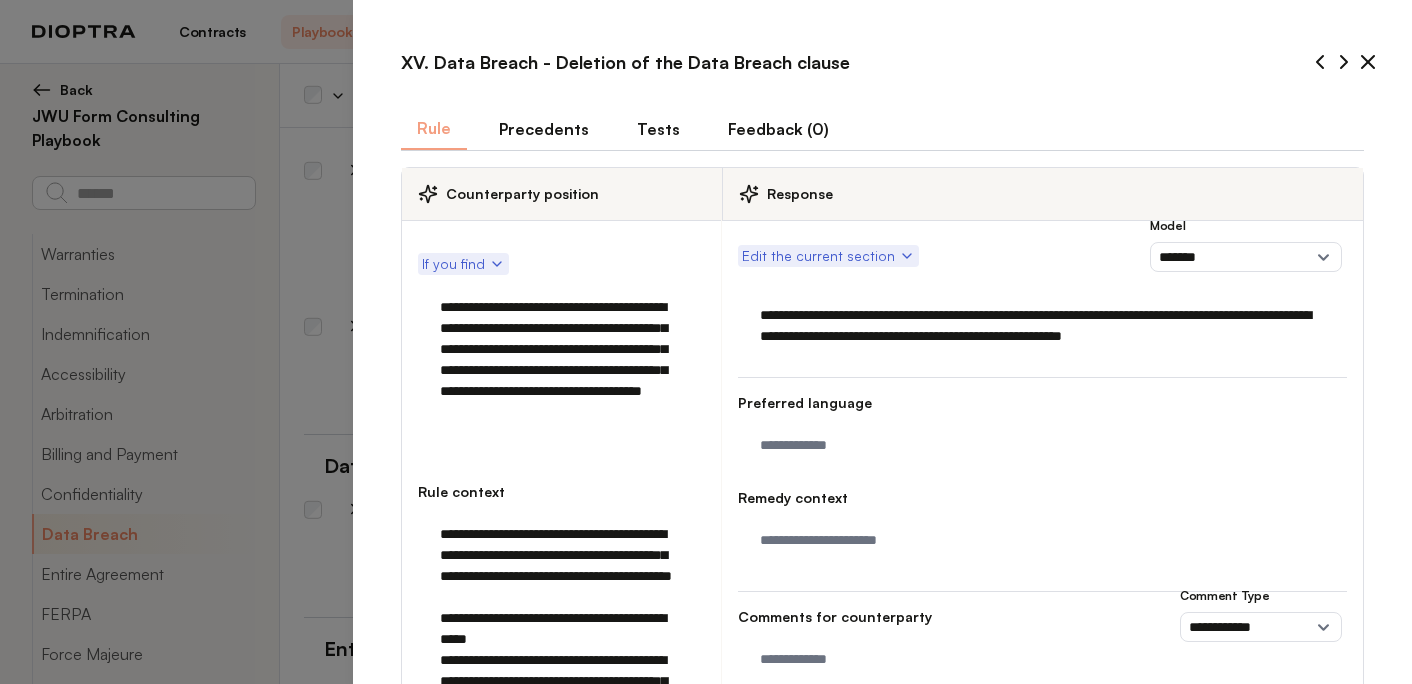 click on "Tests" at bounding box center [658, 129] 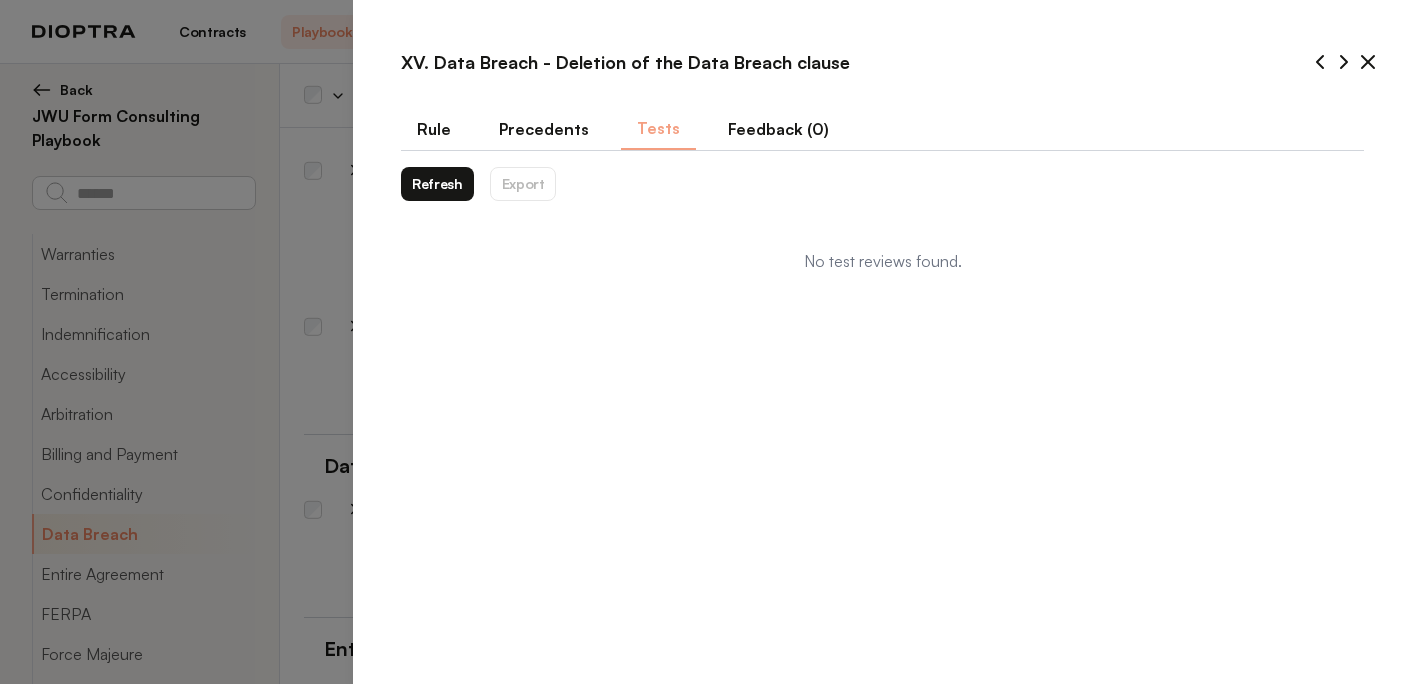 click on "Refresh" at bounding box center [437, 184] 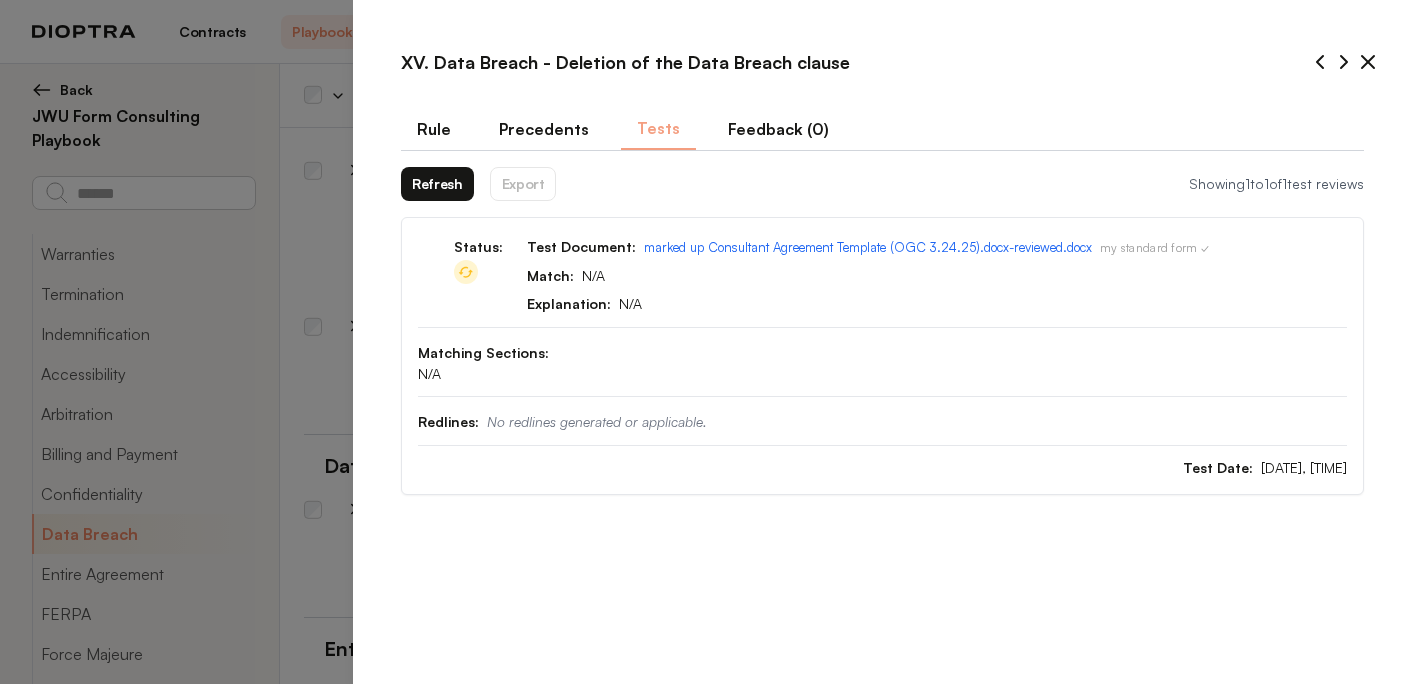 click on "Refresh" at bounding box center [437, 184] 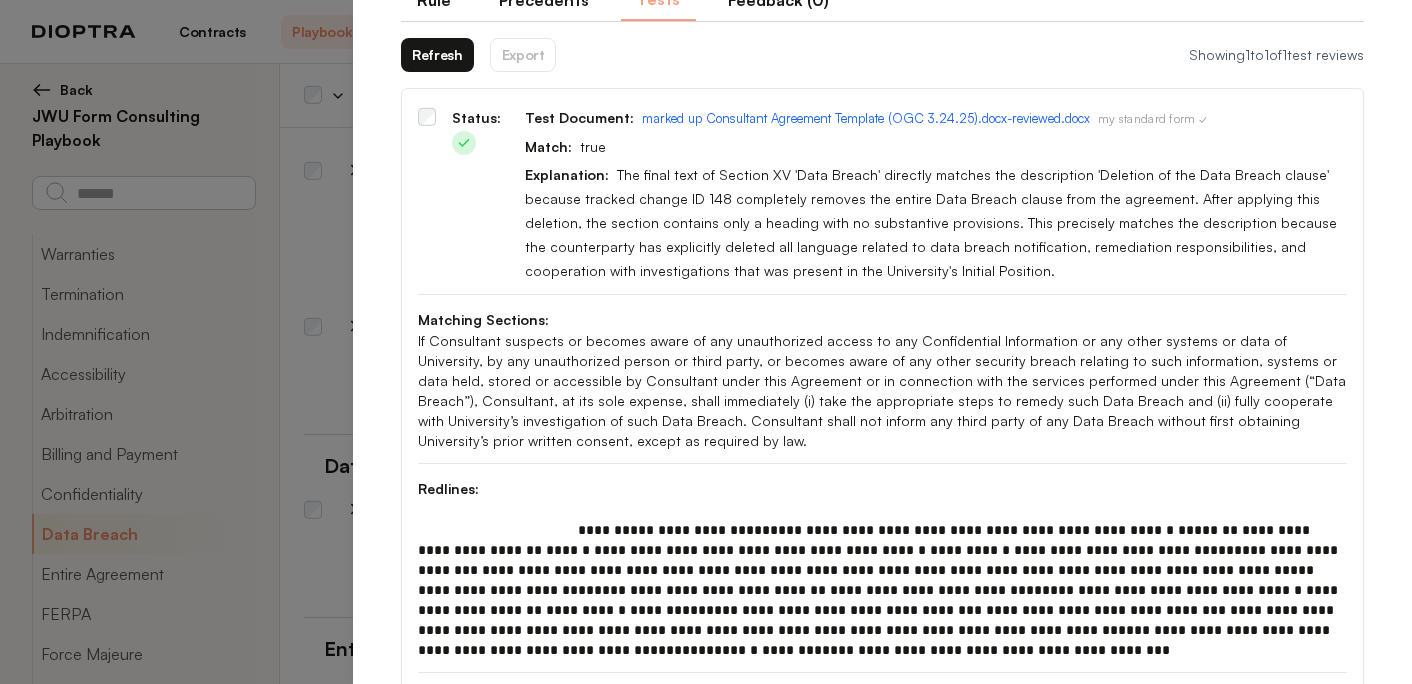 scroll, scrollTop: 224, scrollLeft: 0, axis: vertical 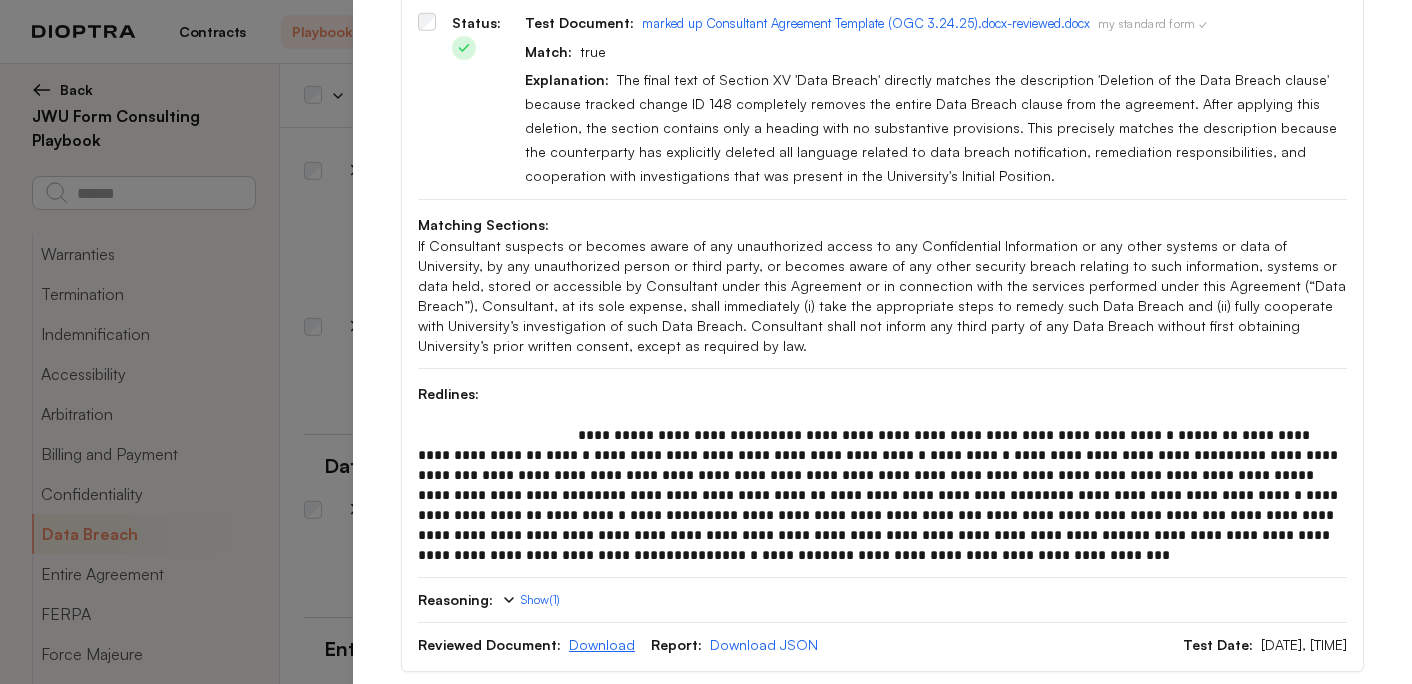 click on "Download" at bounding box center (602, 644) 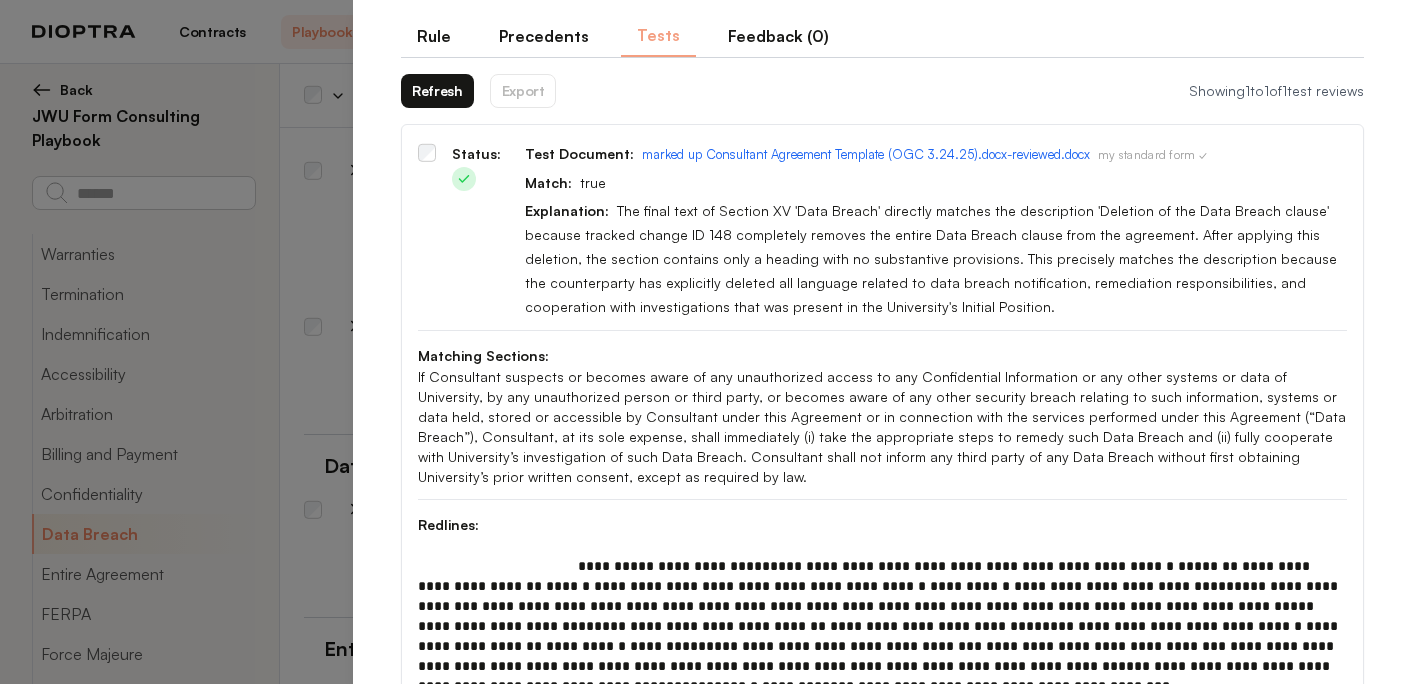 scroll, scrollTop: 224, scrollLeft: 0, axis: vertical 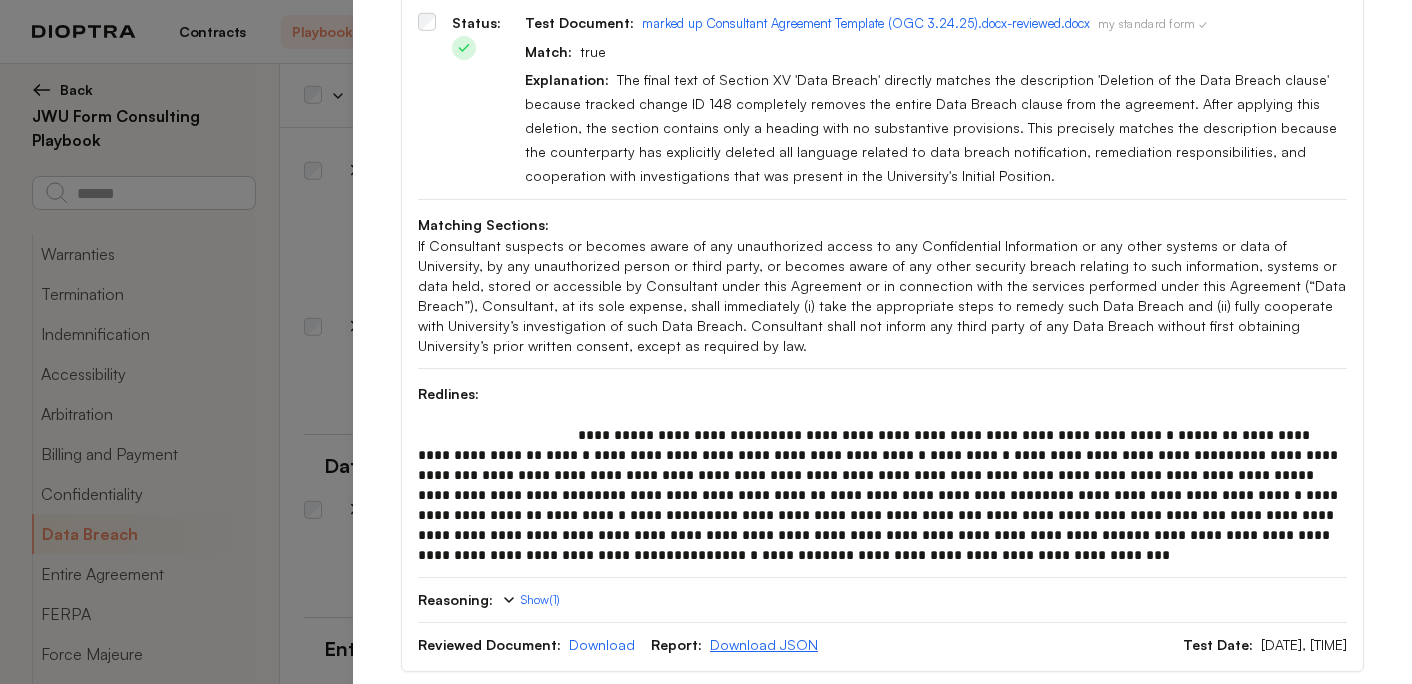 click on "Download JSON" at bounding box center (764, 644) 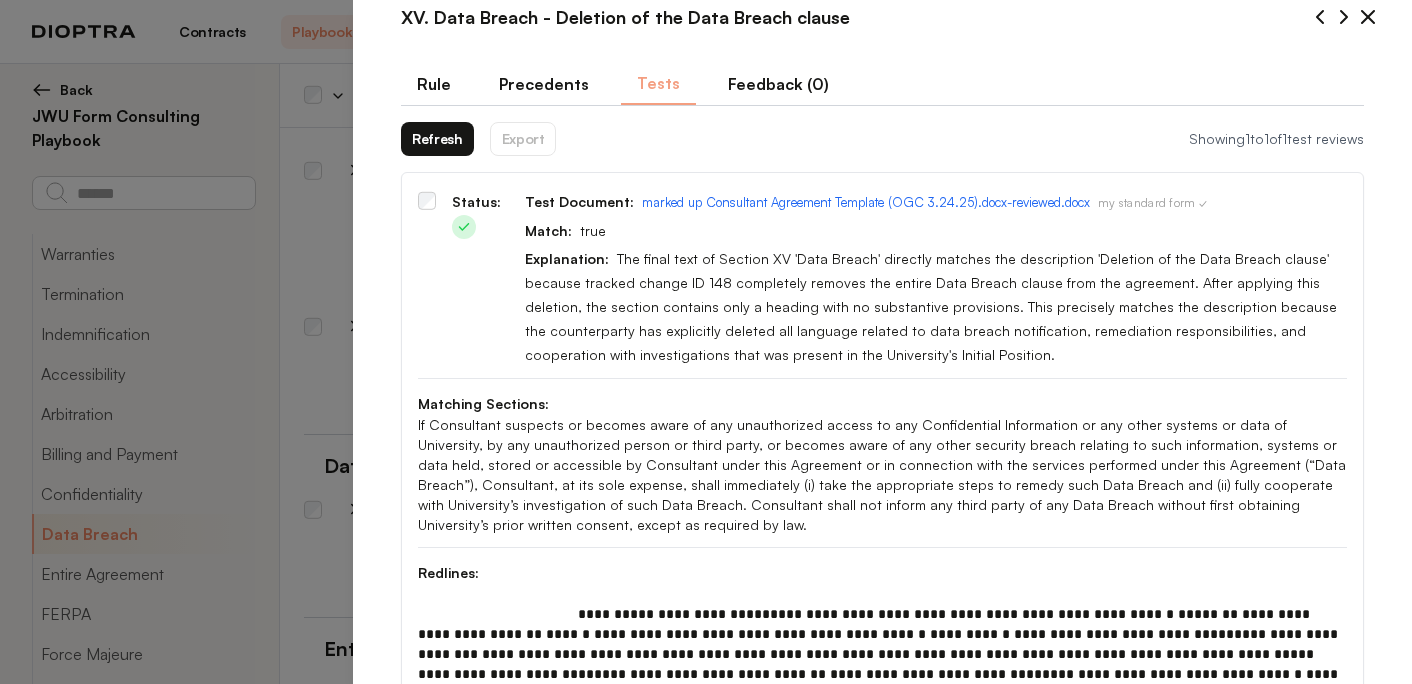 scroll, scrollTop: 0, scrollLeft: 0, axis: both 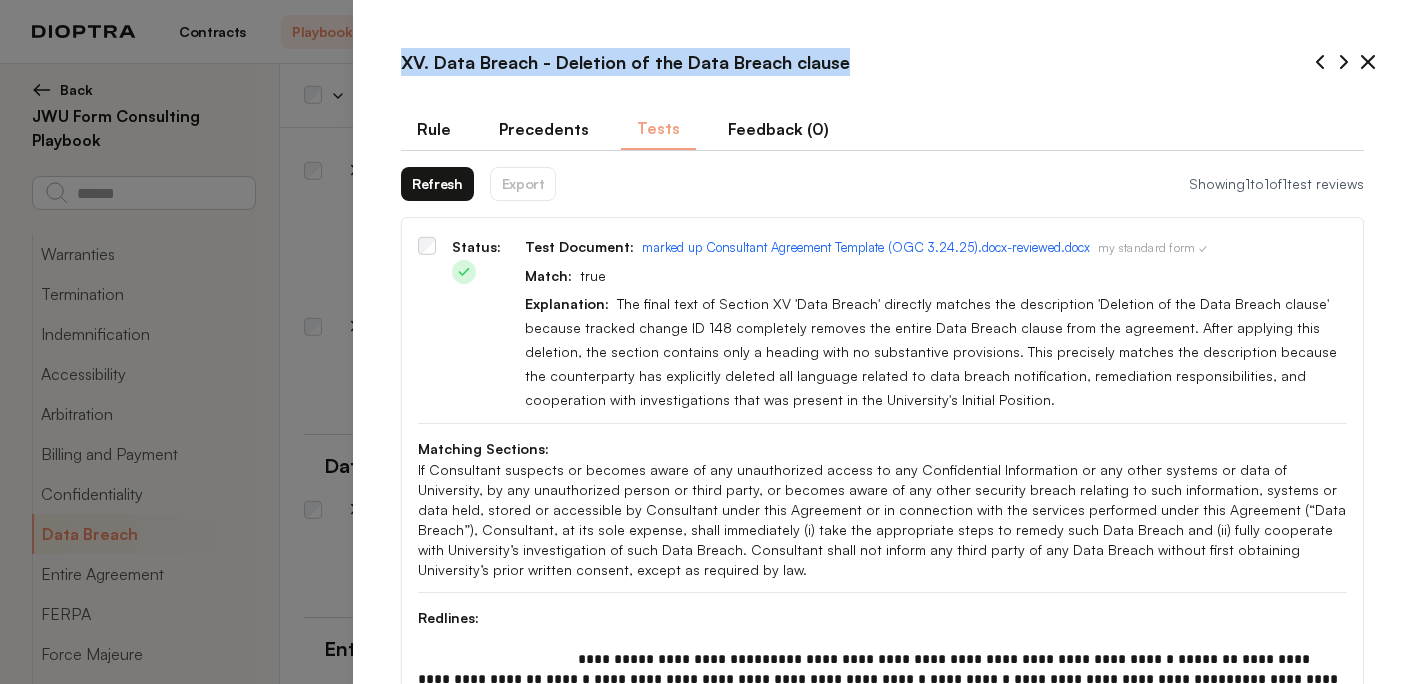 drag, startPoint x: 839, startPoint y: 66, endPoint x: 397, endPoint y: 62, distance: 442.0181 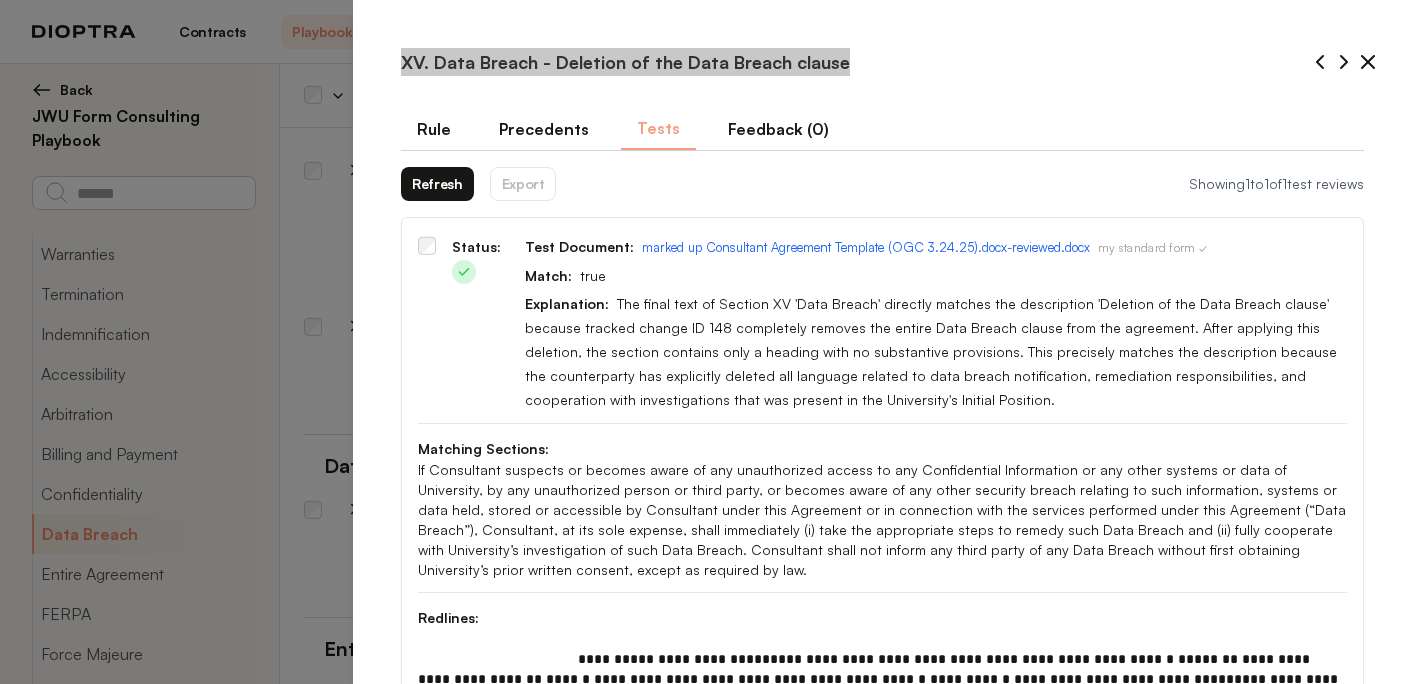 type on "*" 